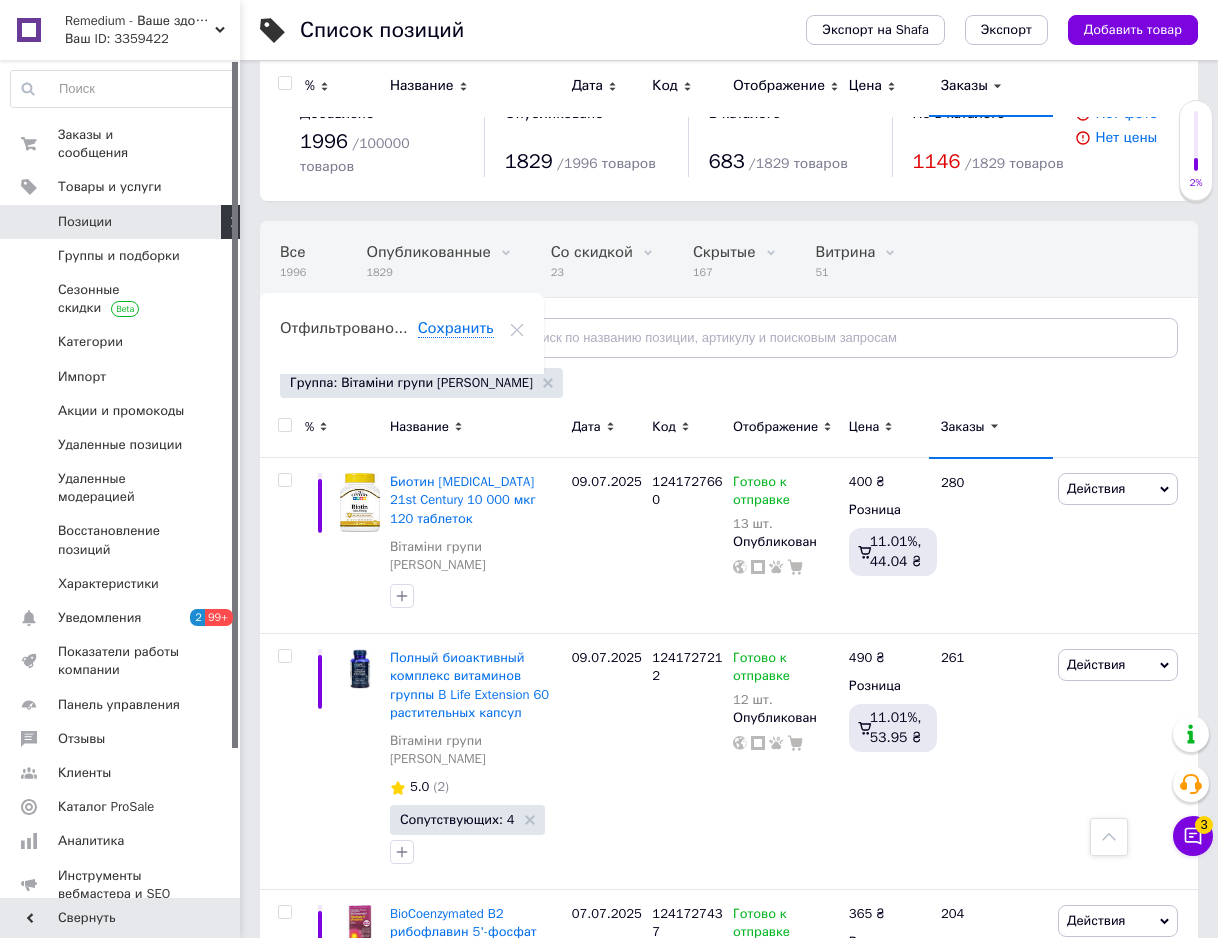 scroll, scrollTop: 5000, scrollLeft: 0, axis: vertical 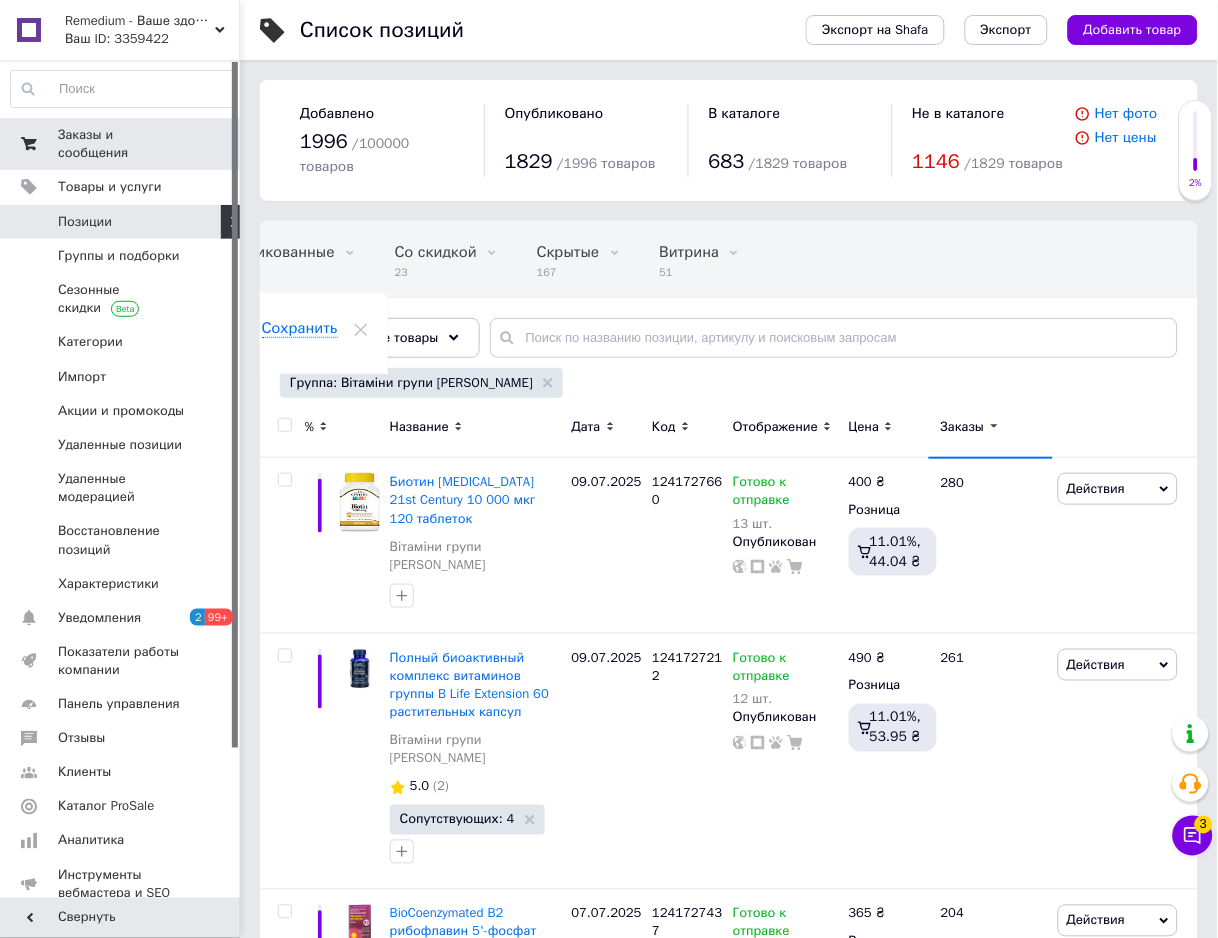click on "Заказы и сообщения" at bounding box center (121, 144) 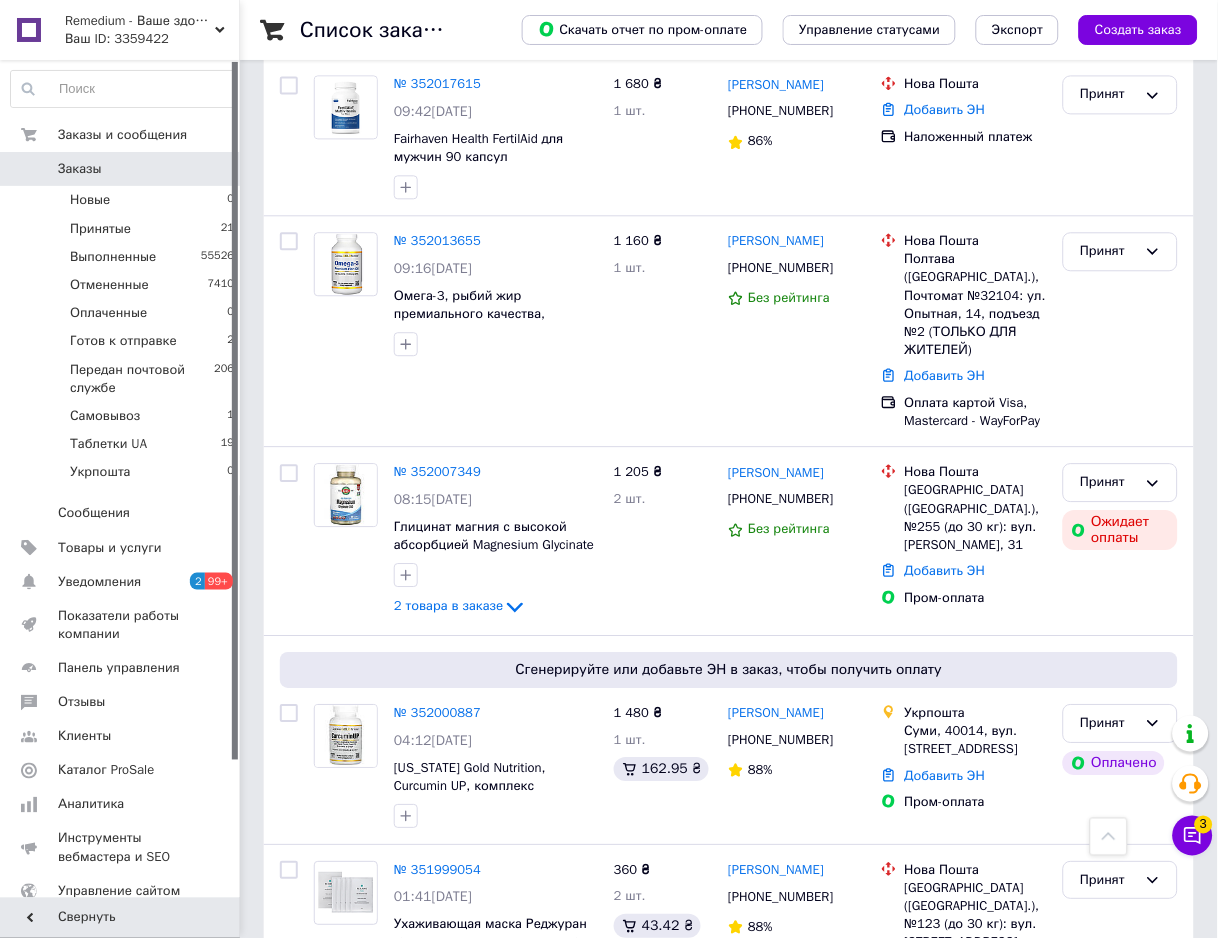 scroll, scrollTop: 888, scrollLeft: 0, axis: vertical 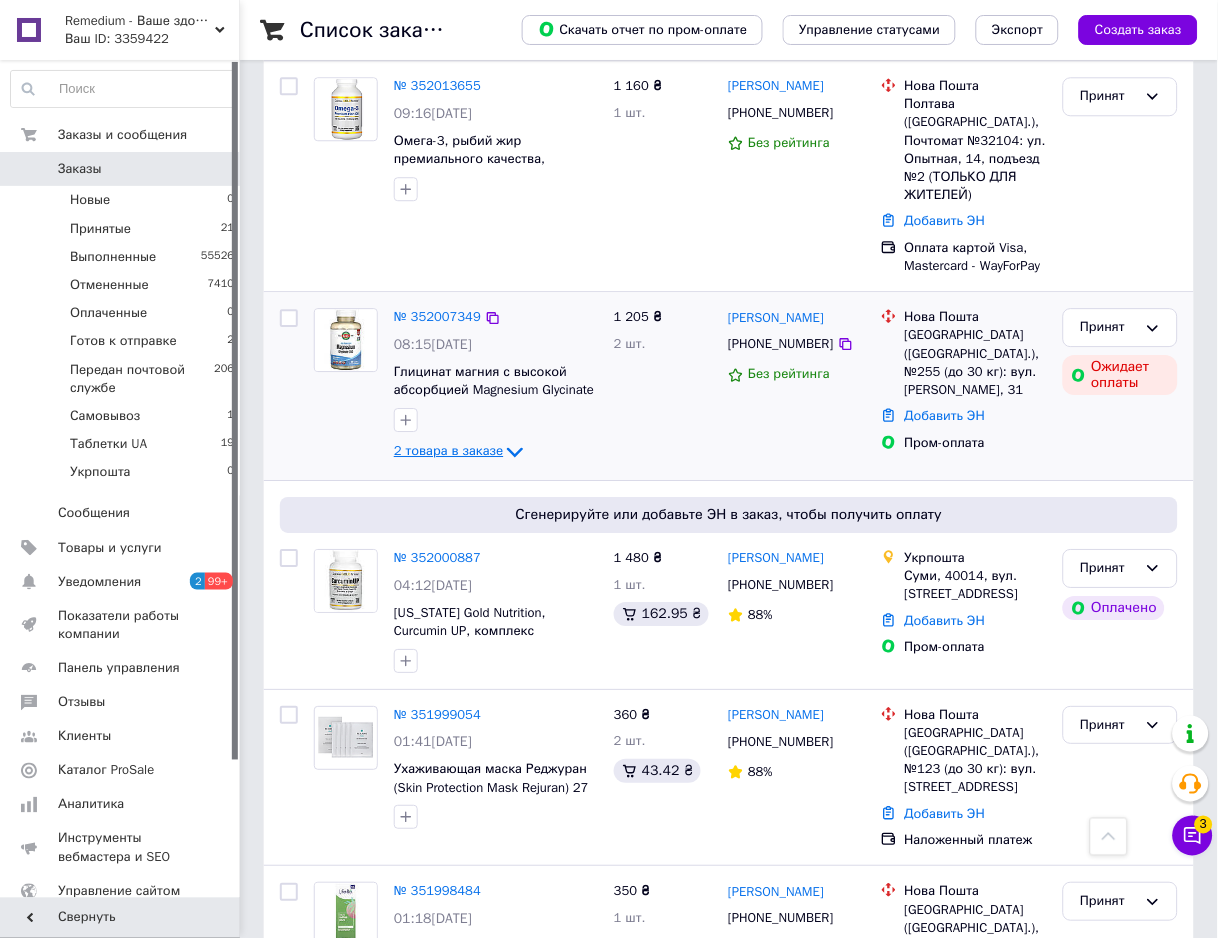 click on "2 товара в заказе" at bounding box center [448, 451] 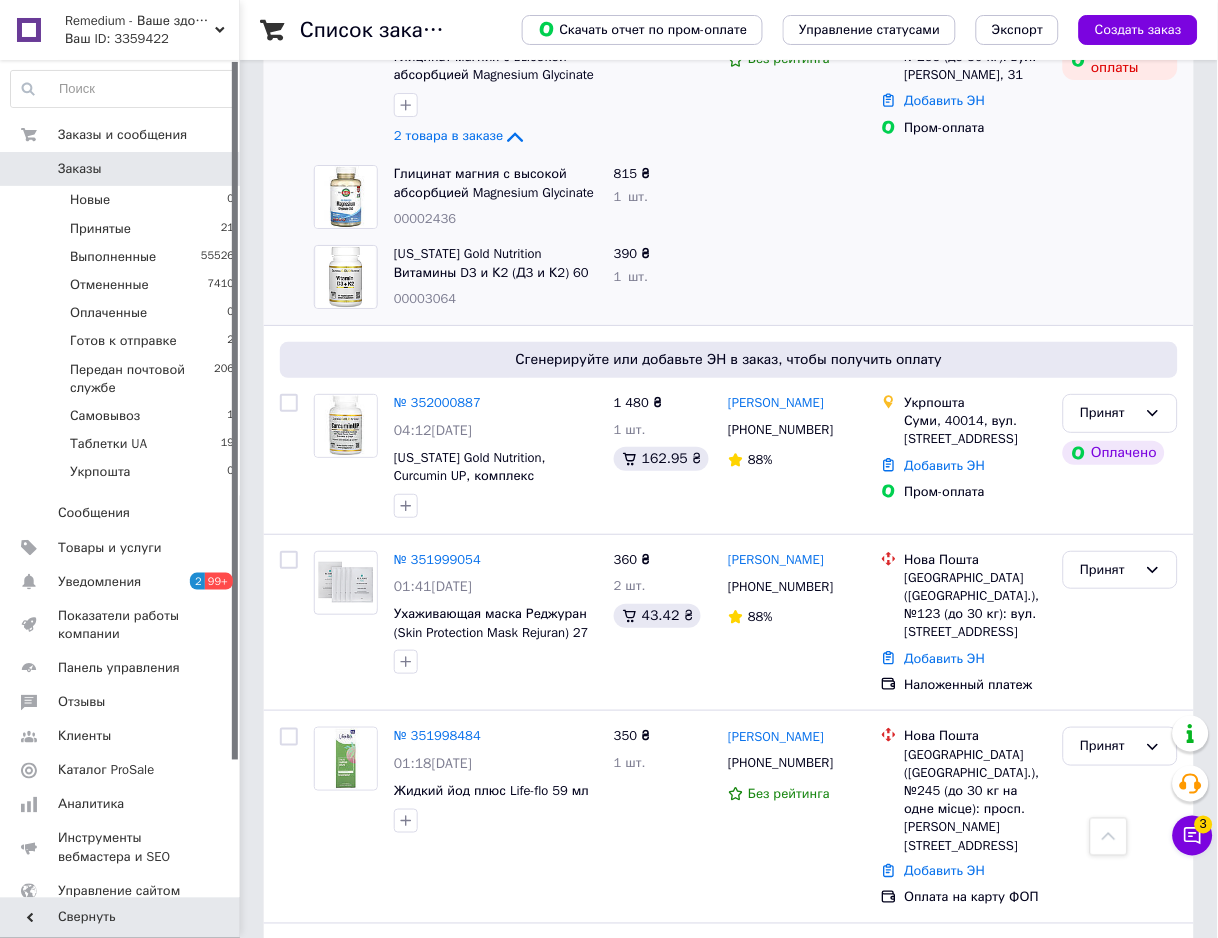 scroll, scrollTop: 1333, scrollLeft: 0, axis: vertical 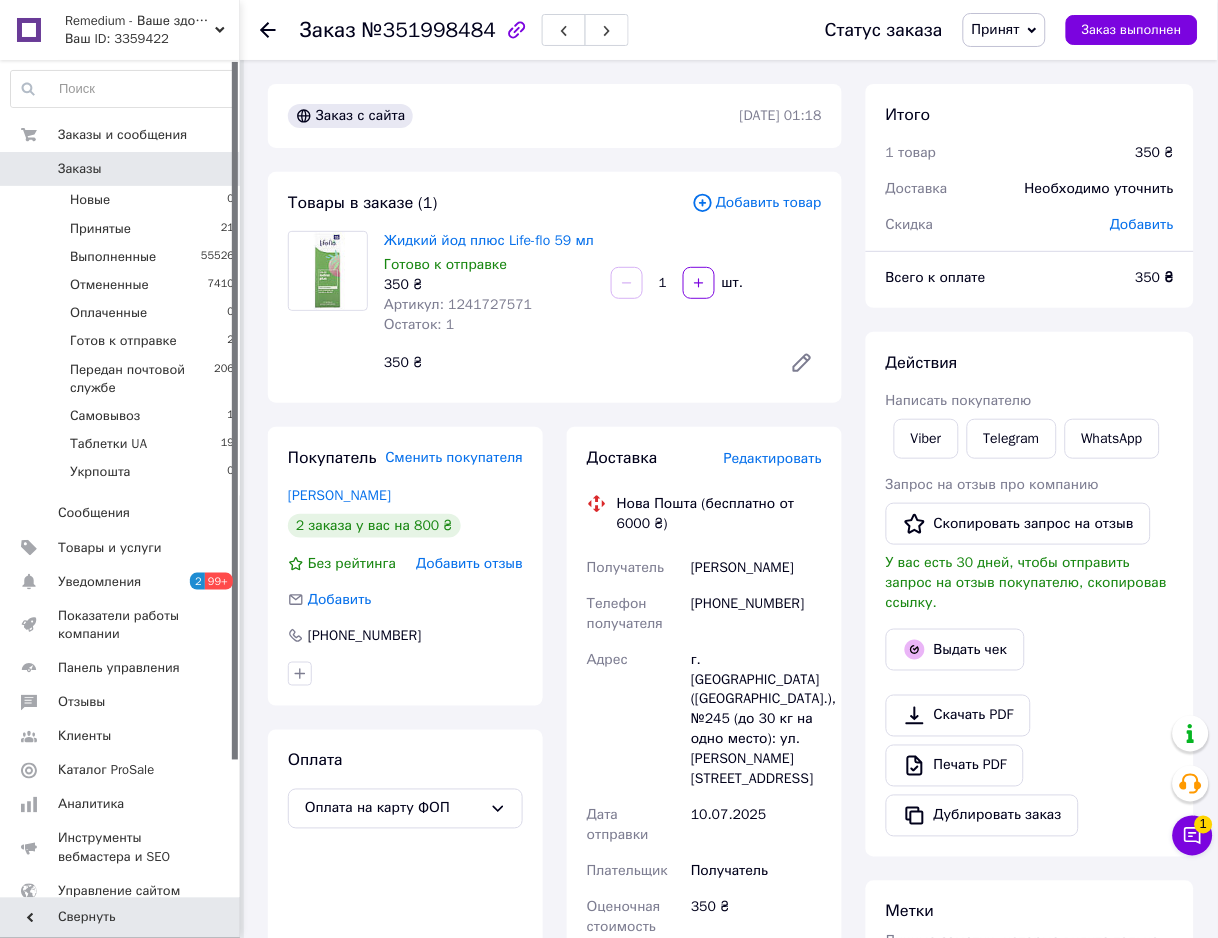 click on "Артикул: 1241727571" at bounding box center (458, 304) 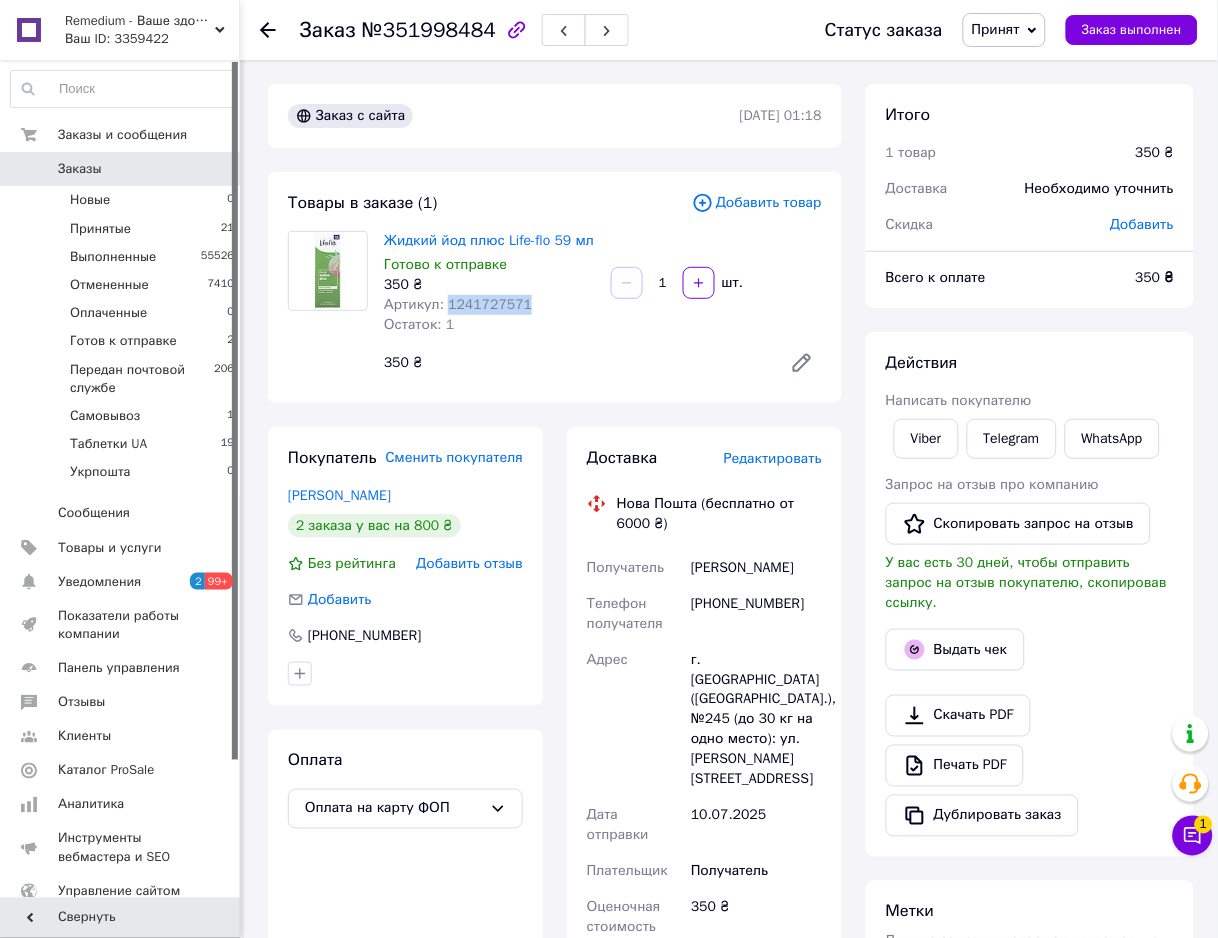 click on "Артикул: 1241727571" at bounding box center [458, 304] 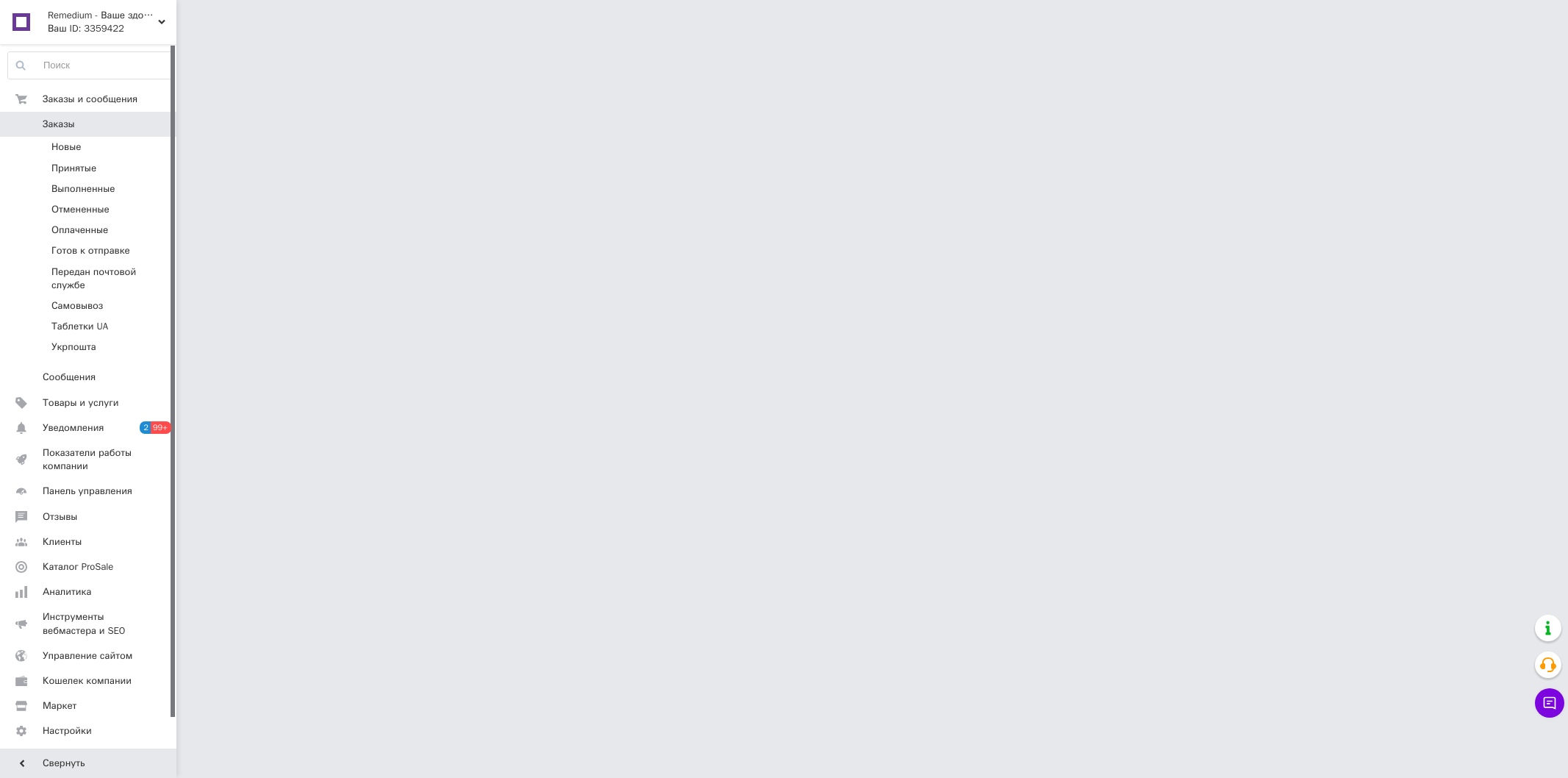 scroll, scrollTop: 0, scrollLeft: 0, axis: both 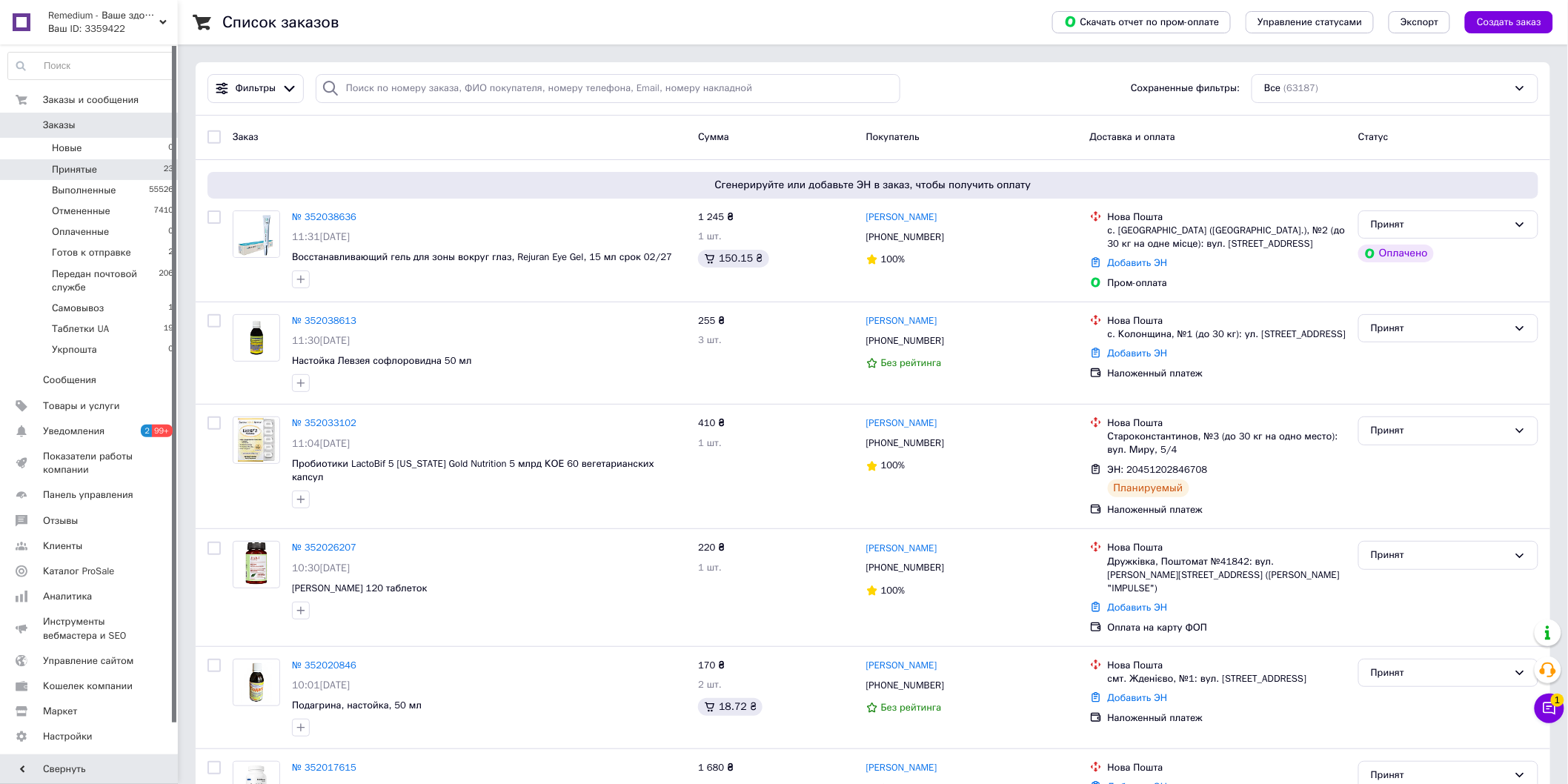 click on "Принятые" at bounding box center (74, 170) 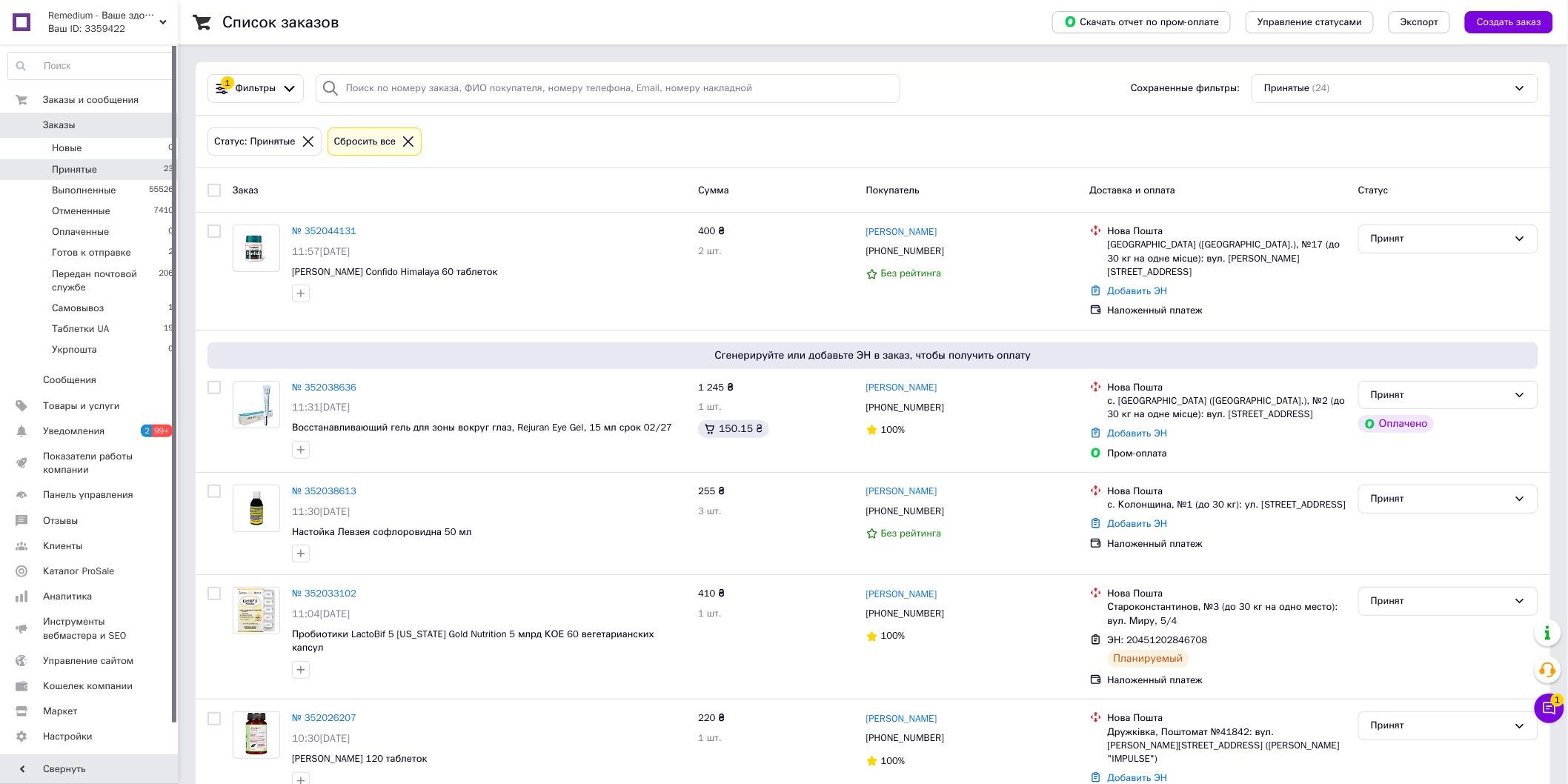 click 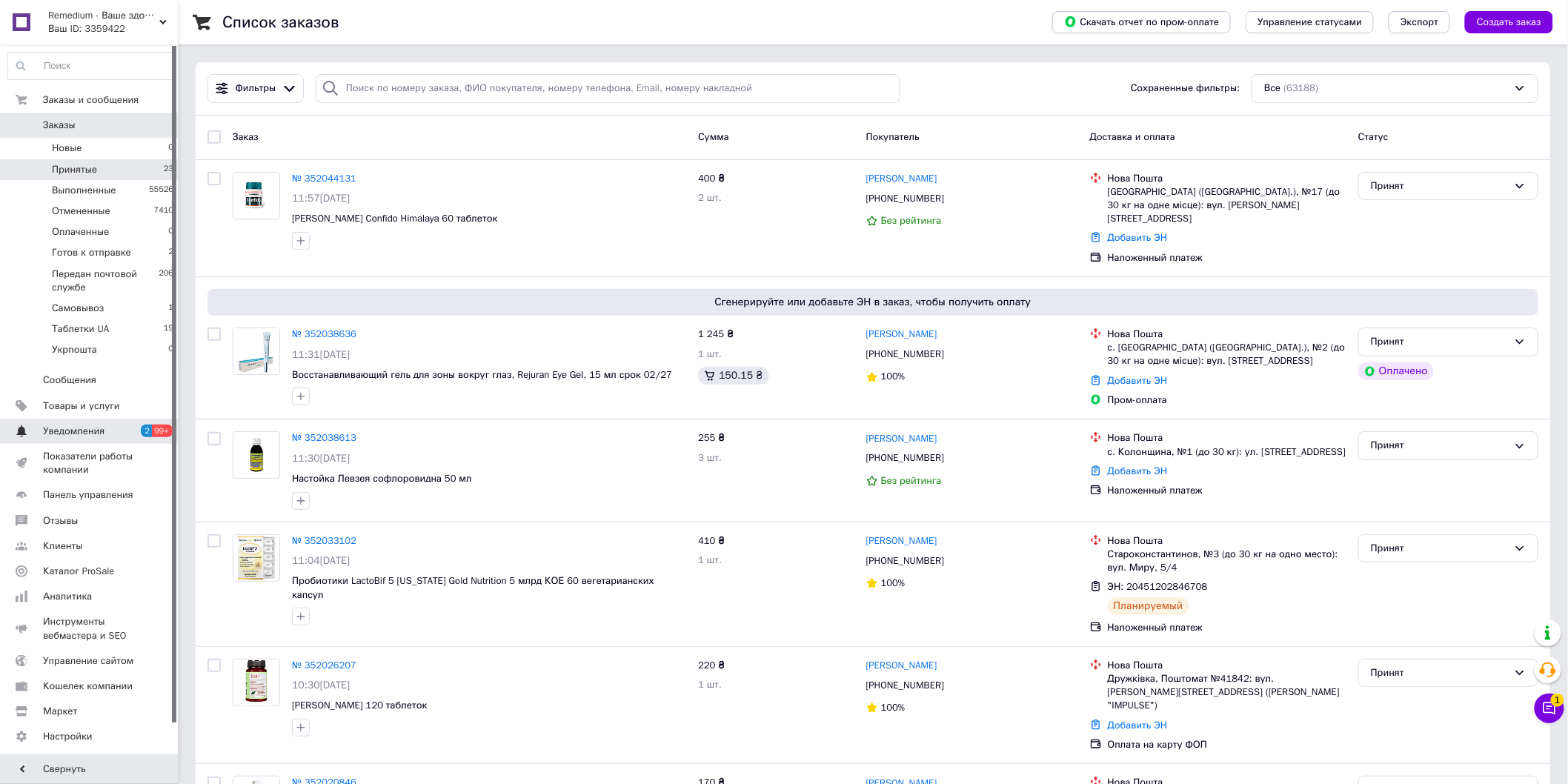 click on "Уведомления" at bounding box center [73, 431] 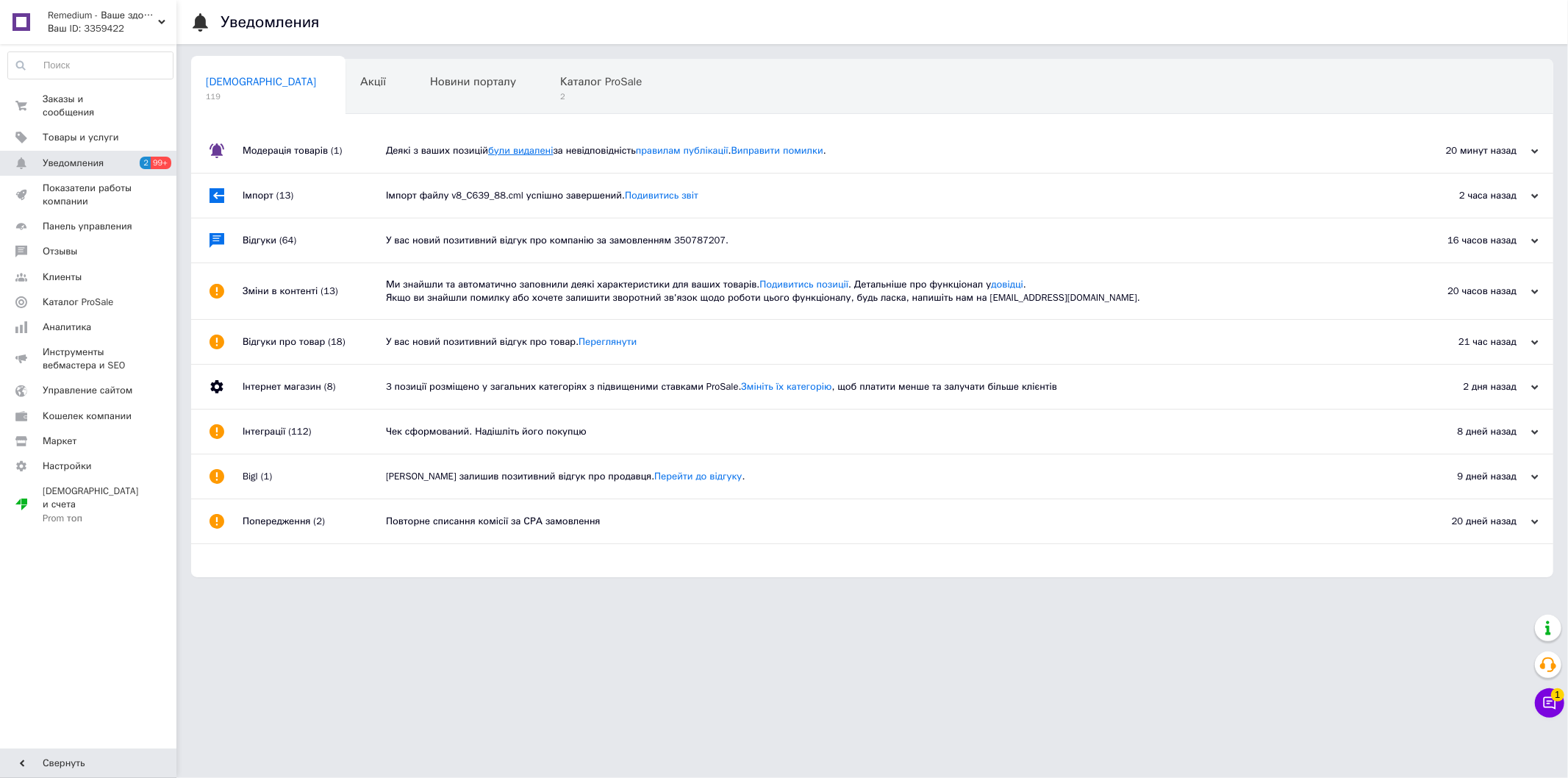click on "були видалені" at bounding box center [520, 150] 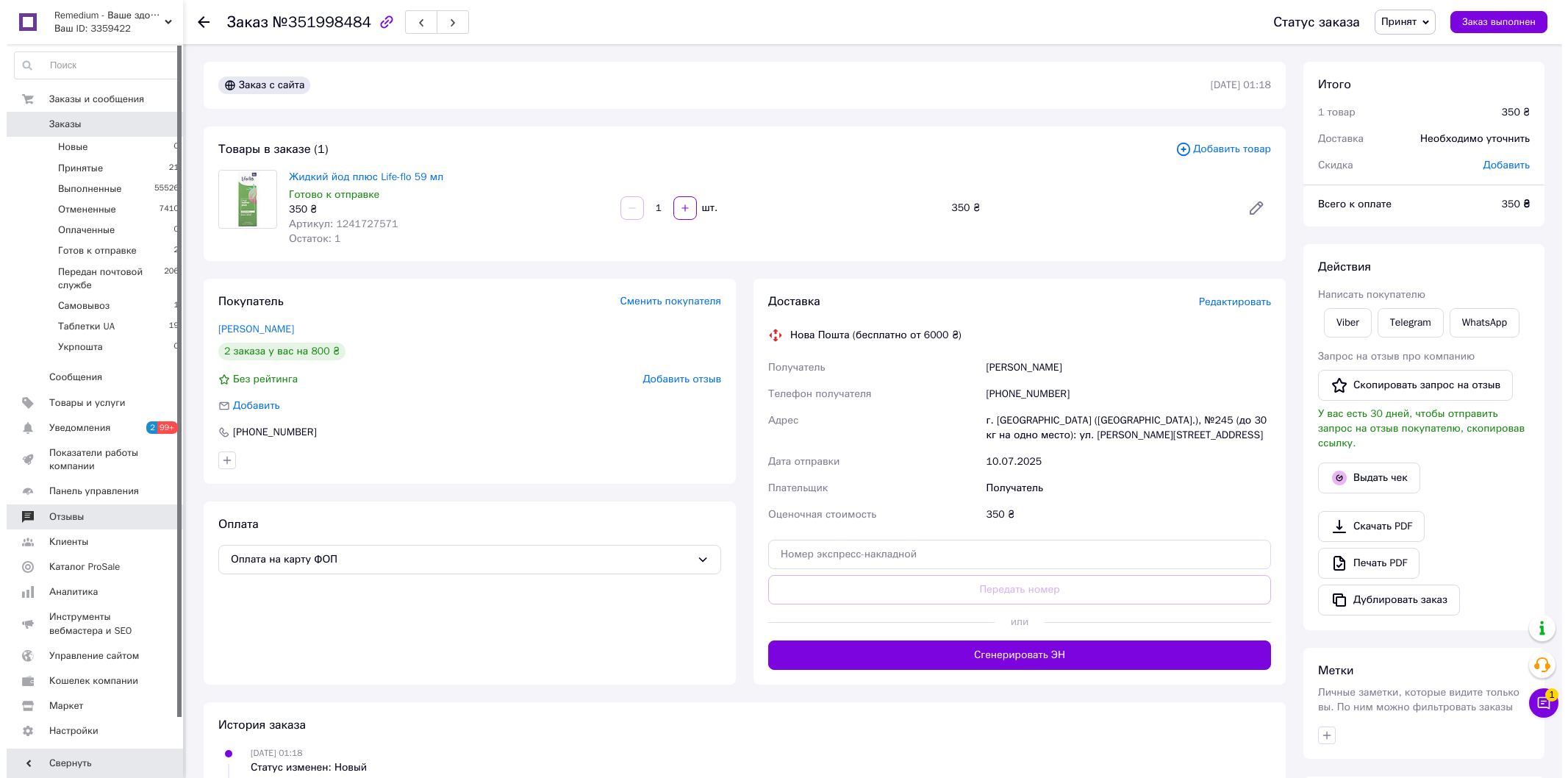scroll, scrollTop: 0, scrollLeft: 0, axis: both 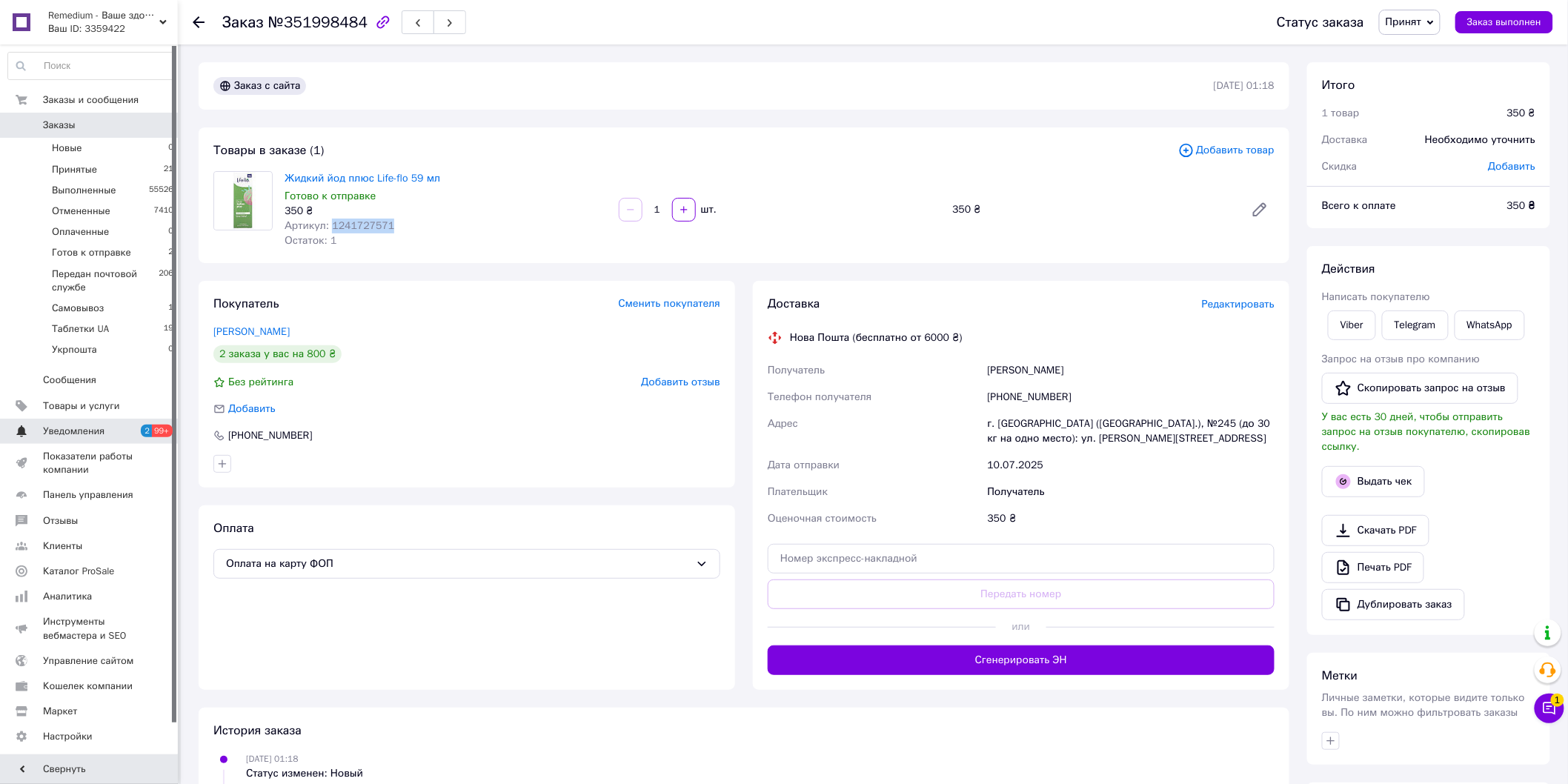 click on "Уведомления" at bounding box center (73, 431) 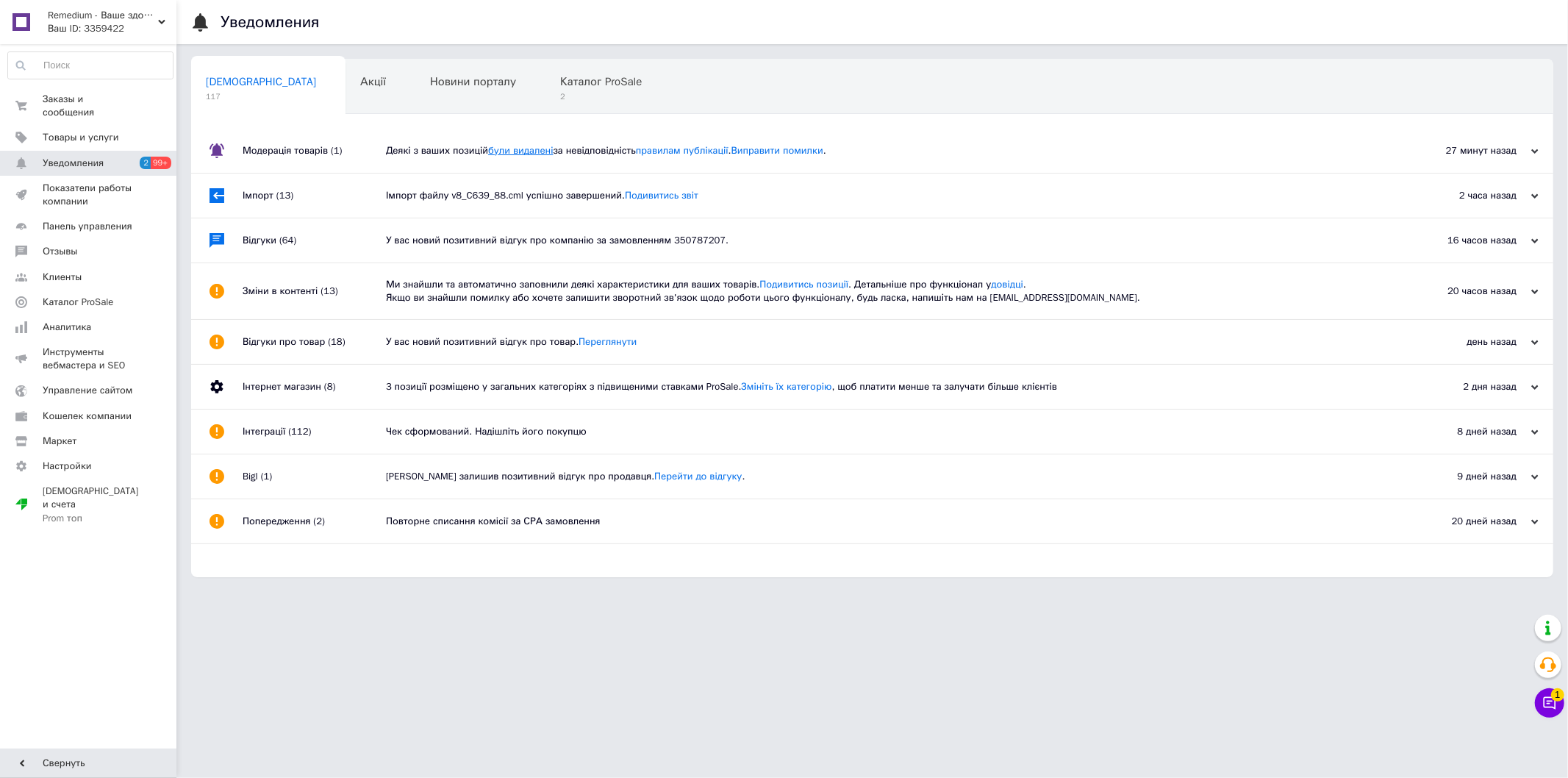 click on "були видалені" at bounding box center (520, 150) 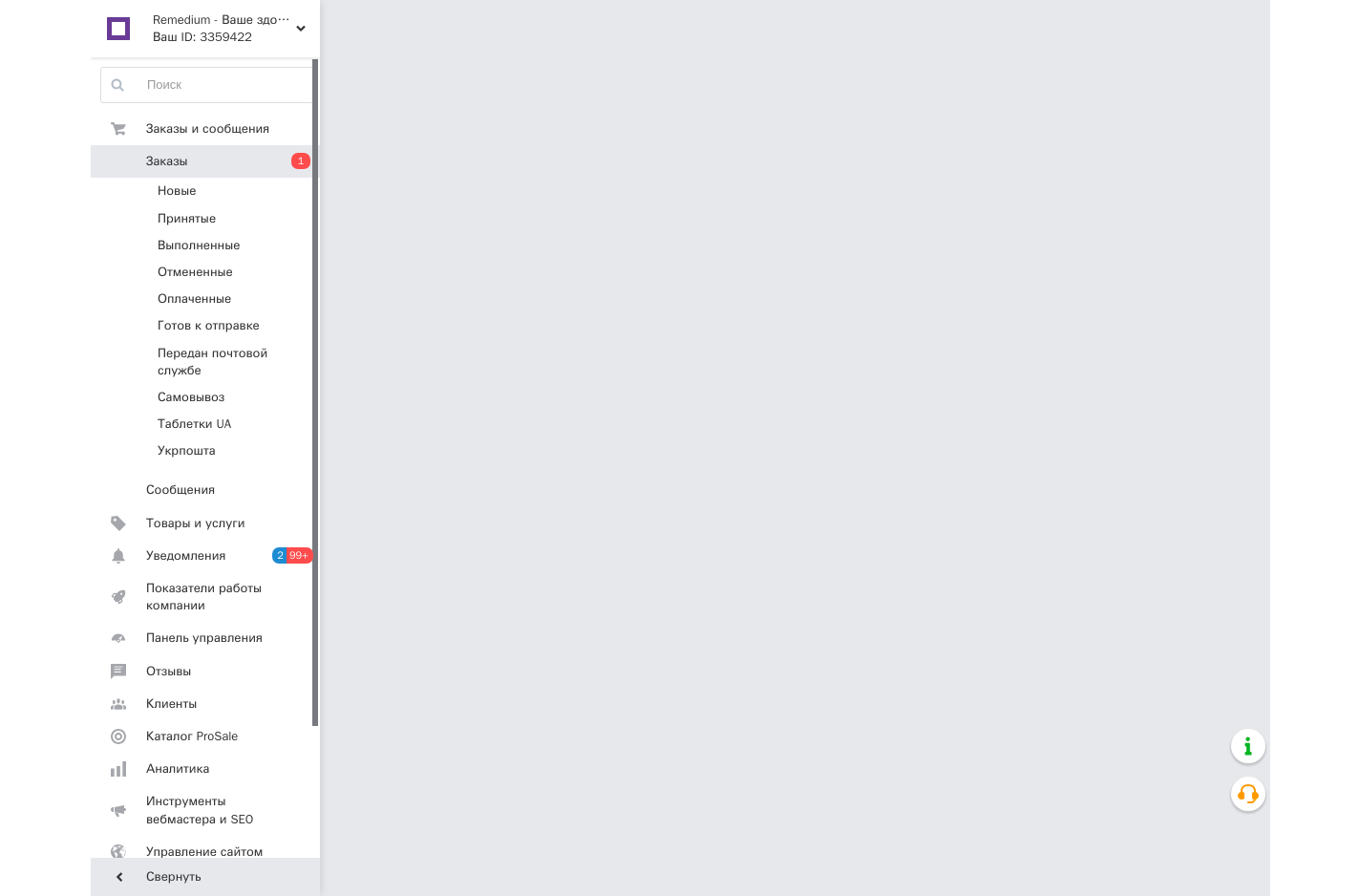 scroll, scrollTop: 0, scrollLeft: 0, axis: both 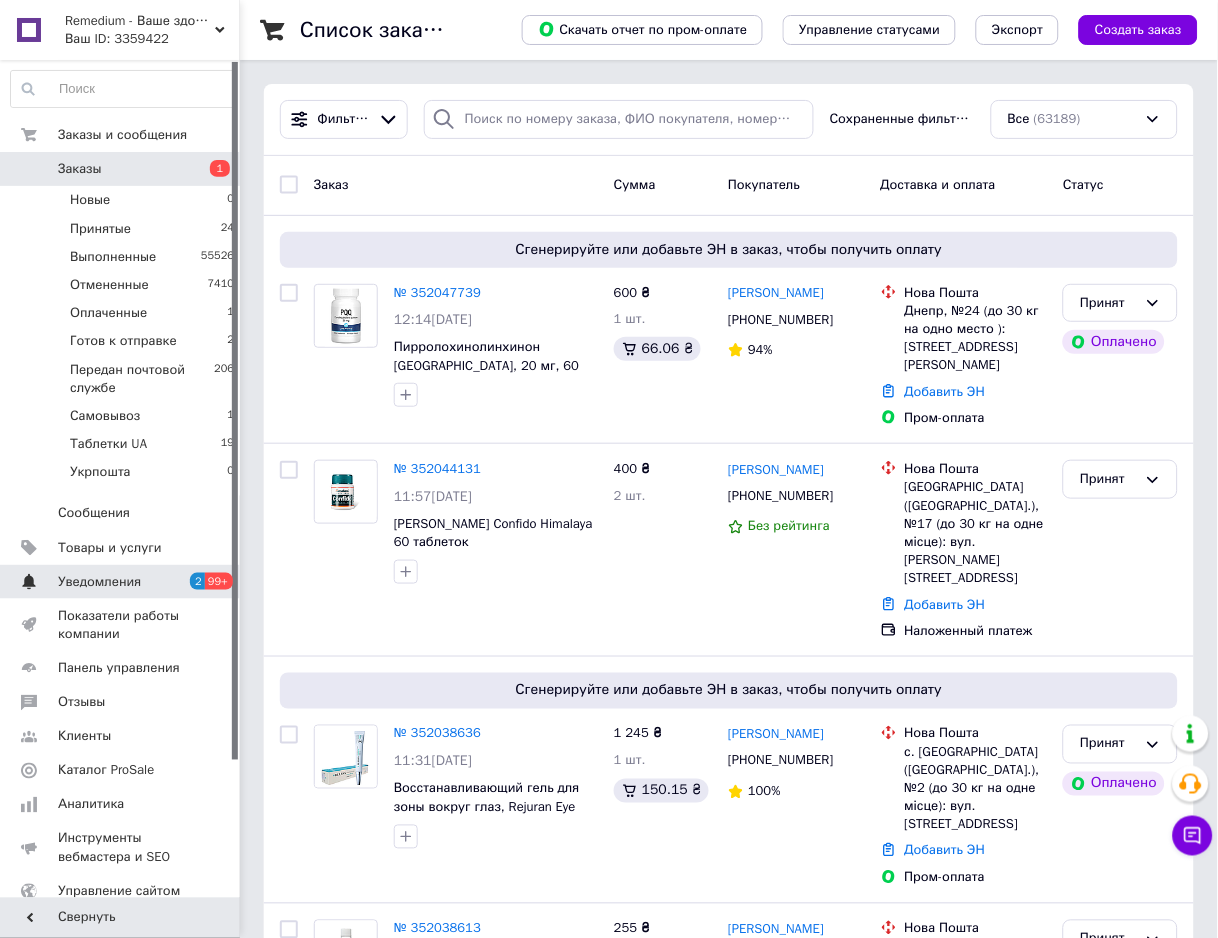 click on "Уведомления" at bounding box center (121, 582) 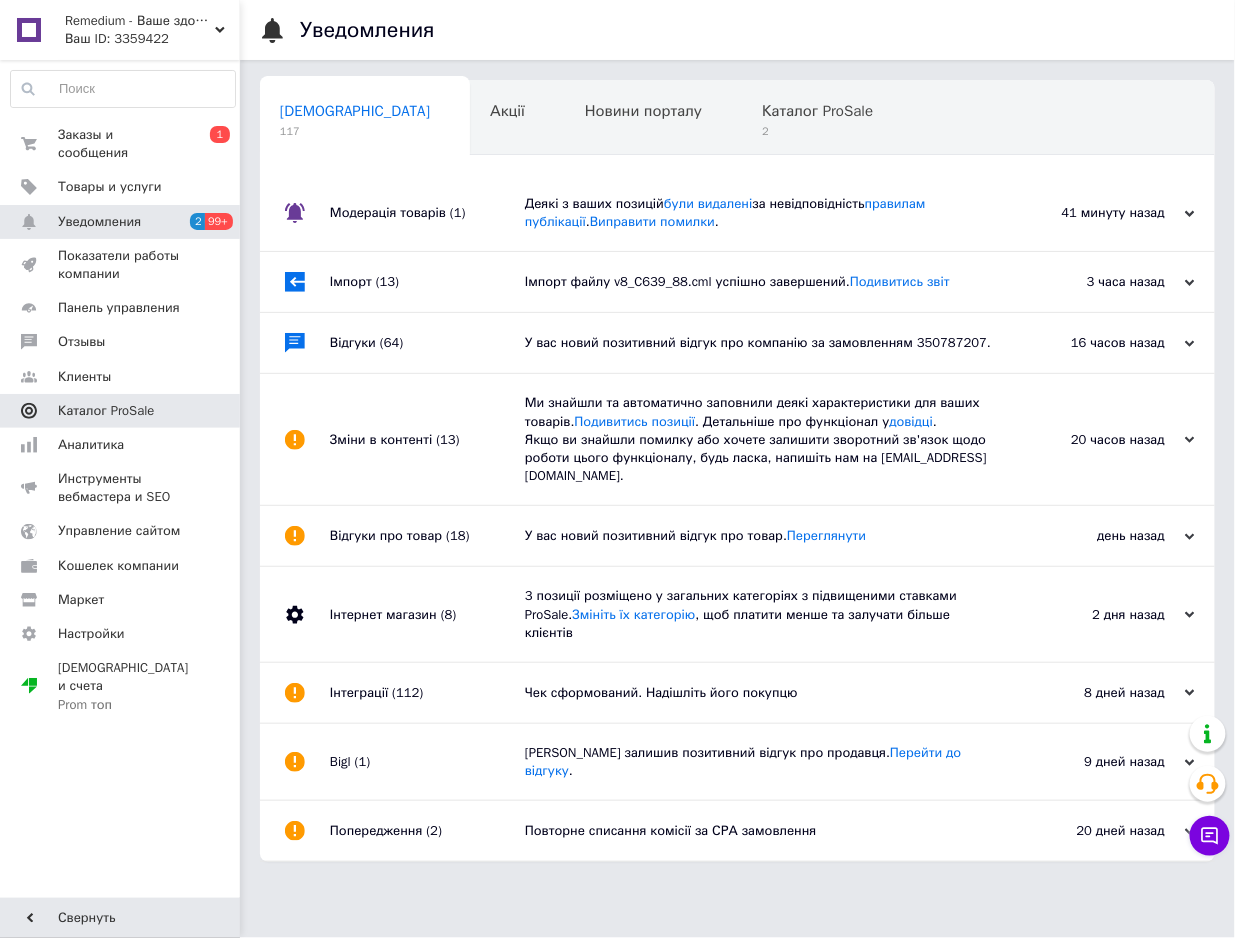 click on "Каталог ProSale" at bounding box center [106, 411] 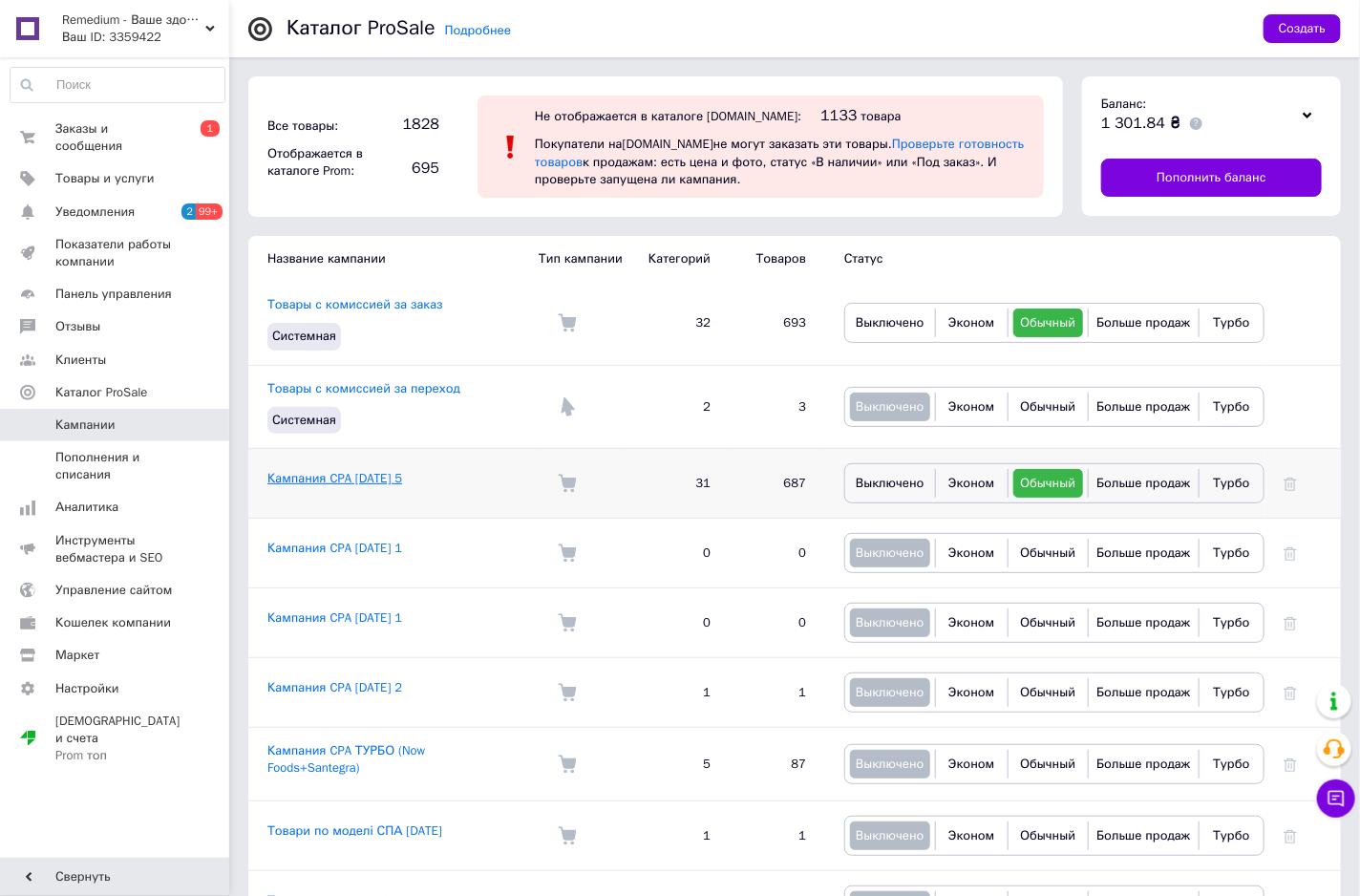 click on "Кампания CPA [DATE] 5" at bounding box center [334, 478] 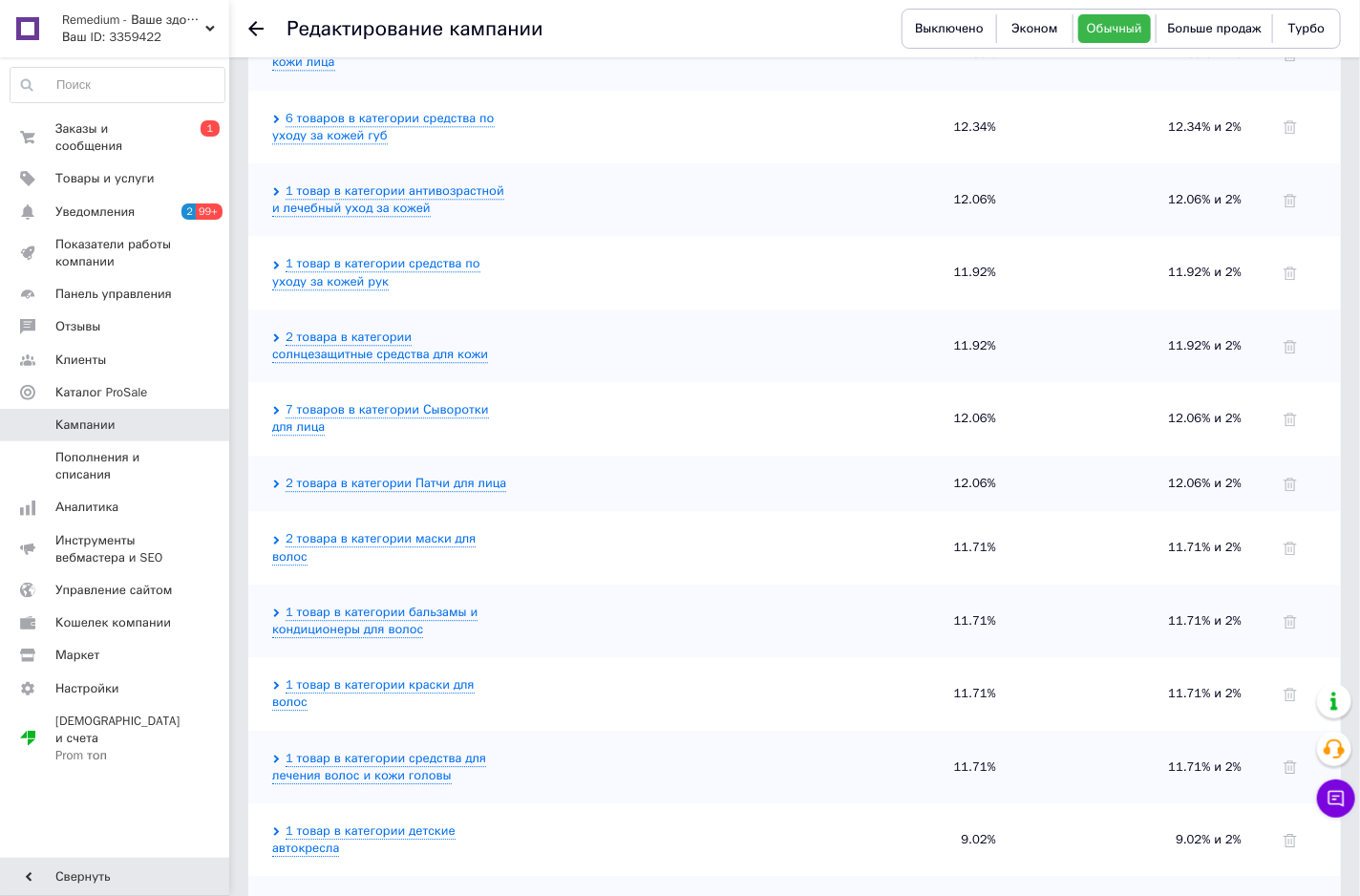 scroll, scrollTop: 1979, scrollLeft: 0, axis: vertical 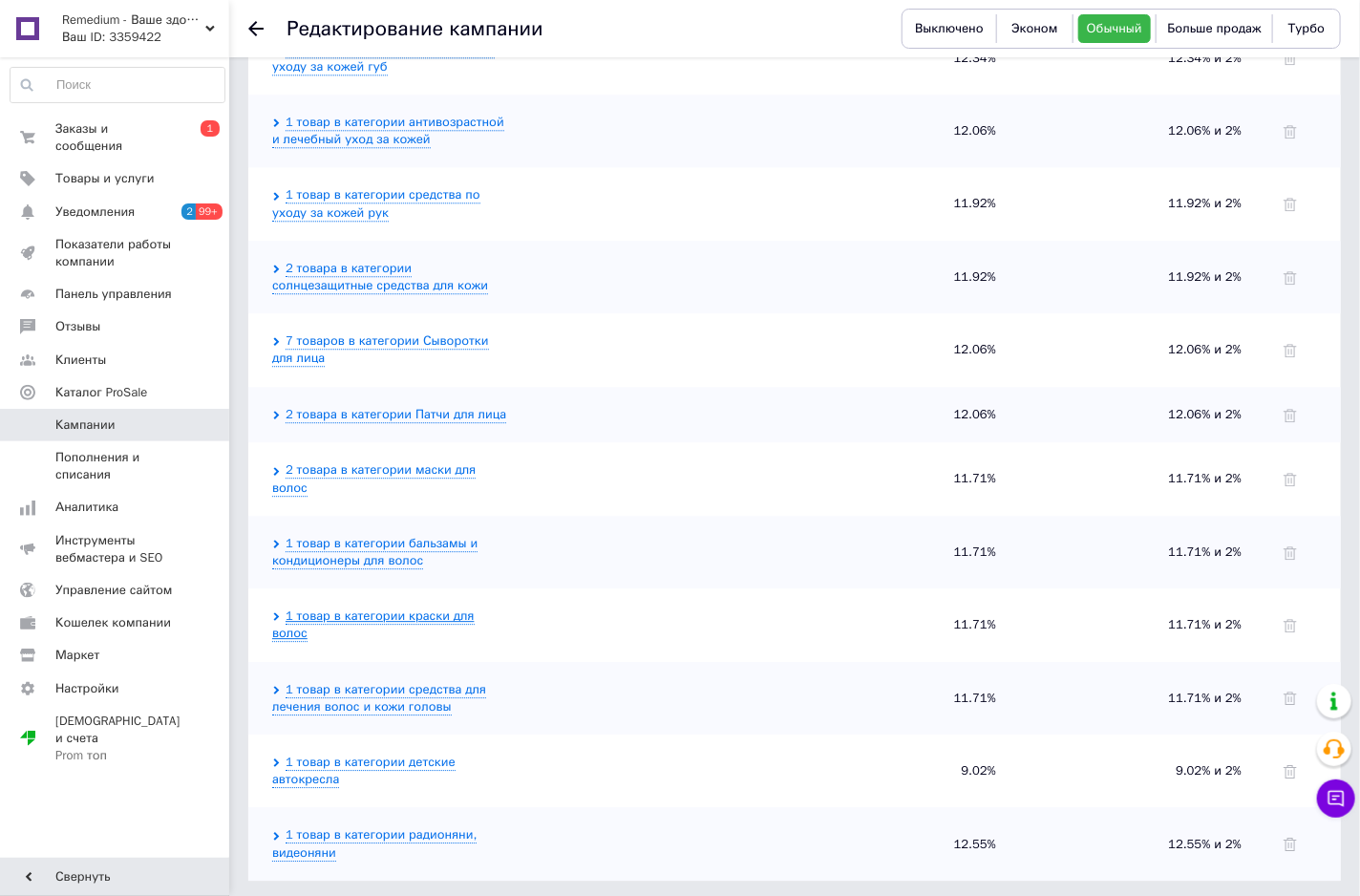 click on "1 товар в категории краски для волос" at bounding box center [373, 625] 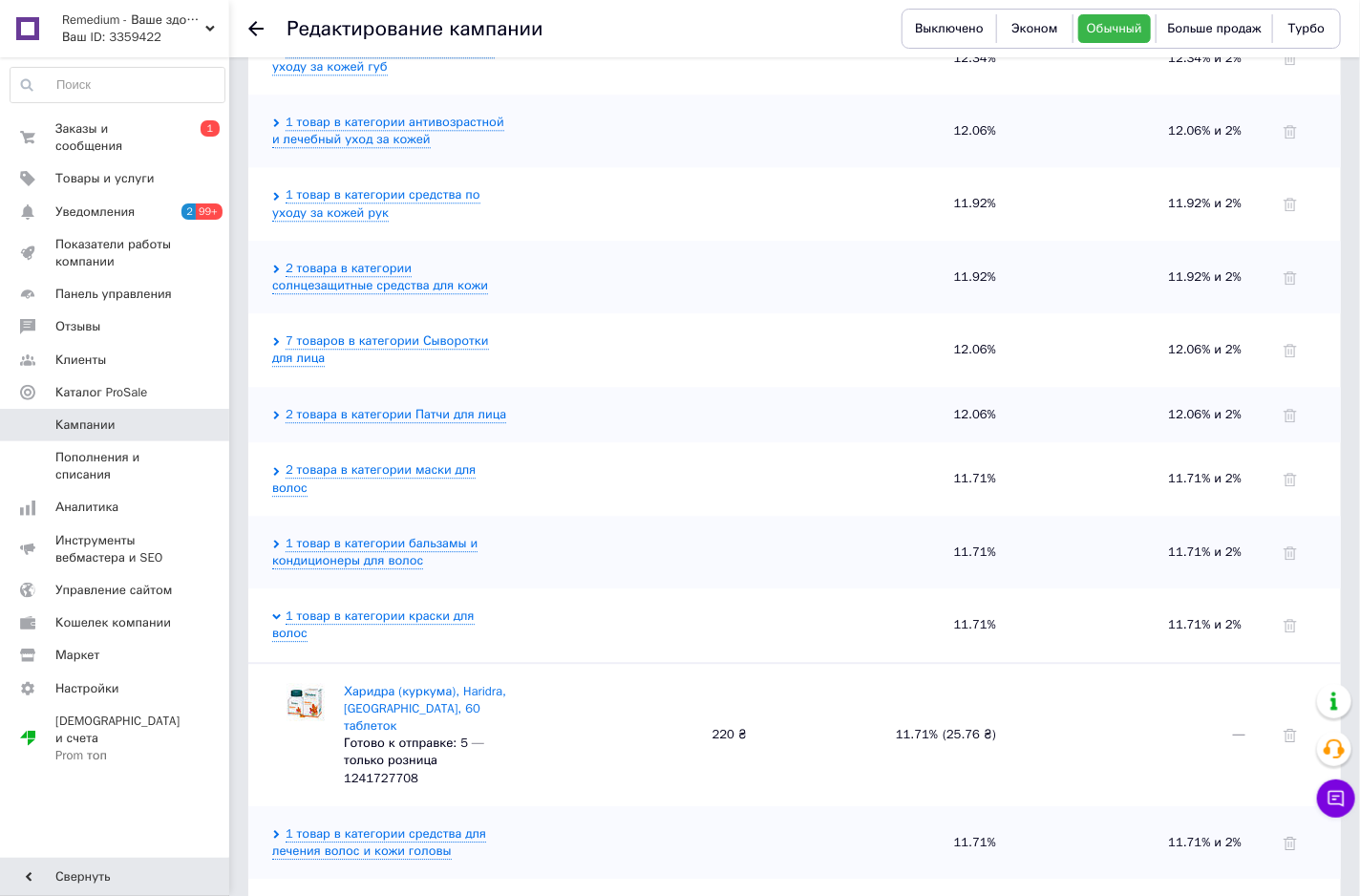 click on "1241727708" at bounding box center [381, 778] 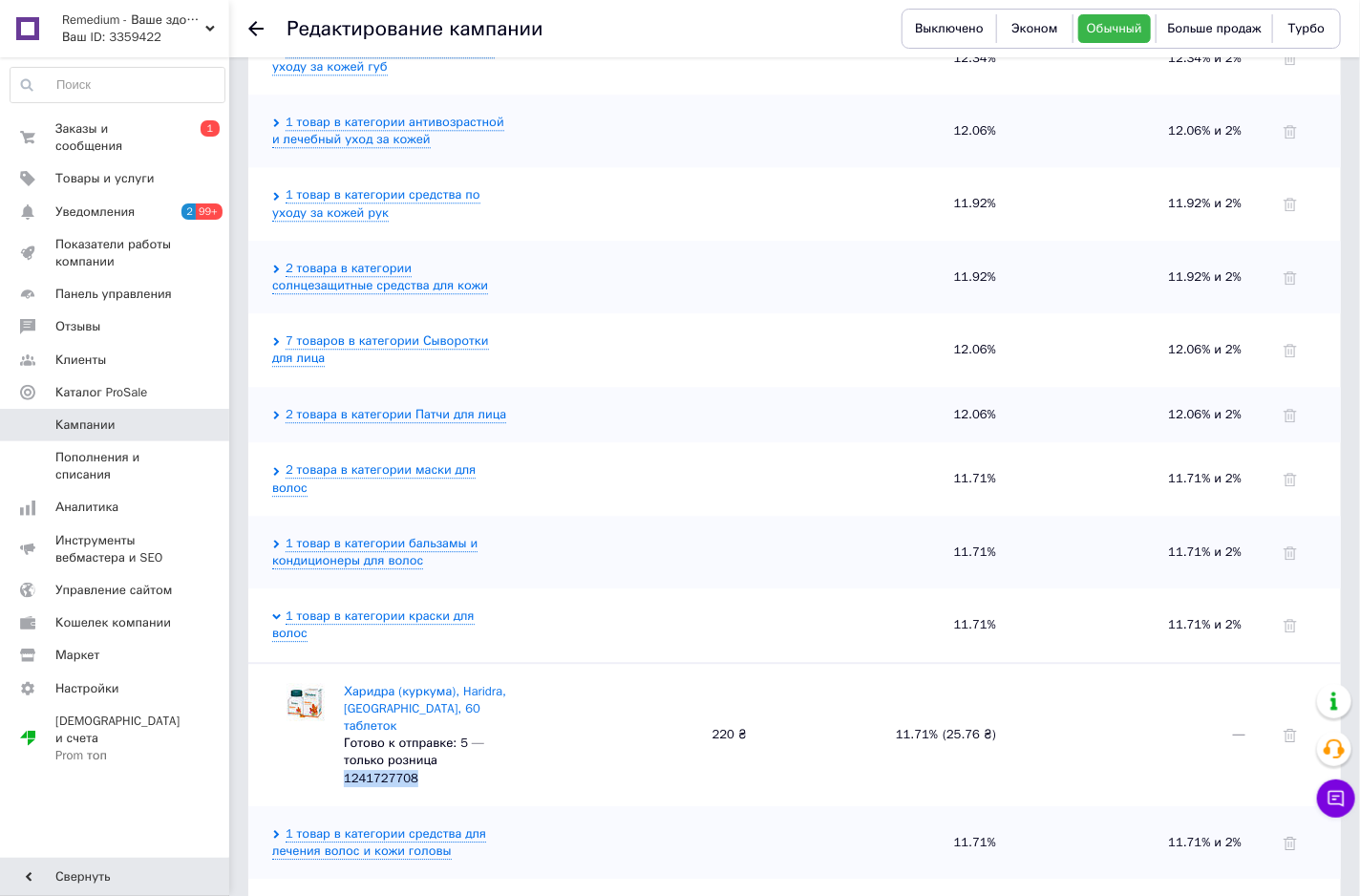 click on "1241727708" at bounding box center (381, 778) 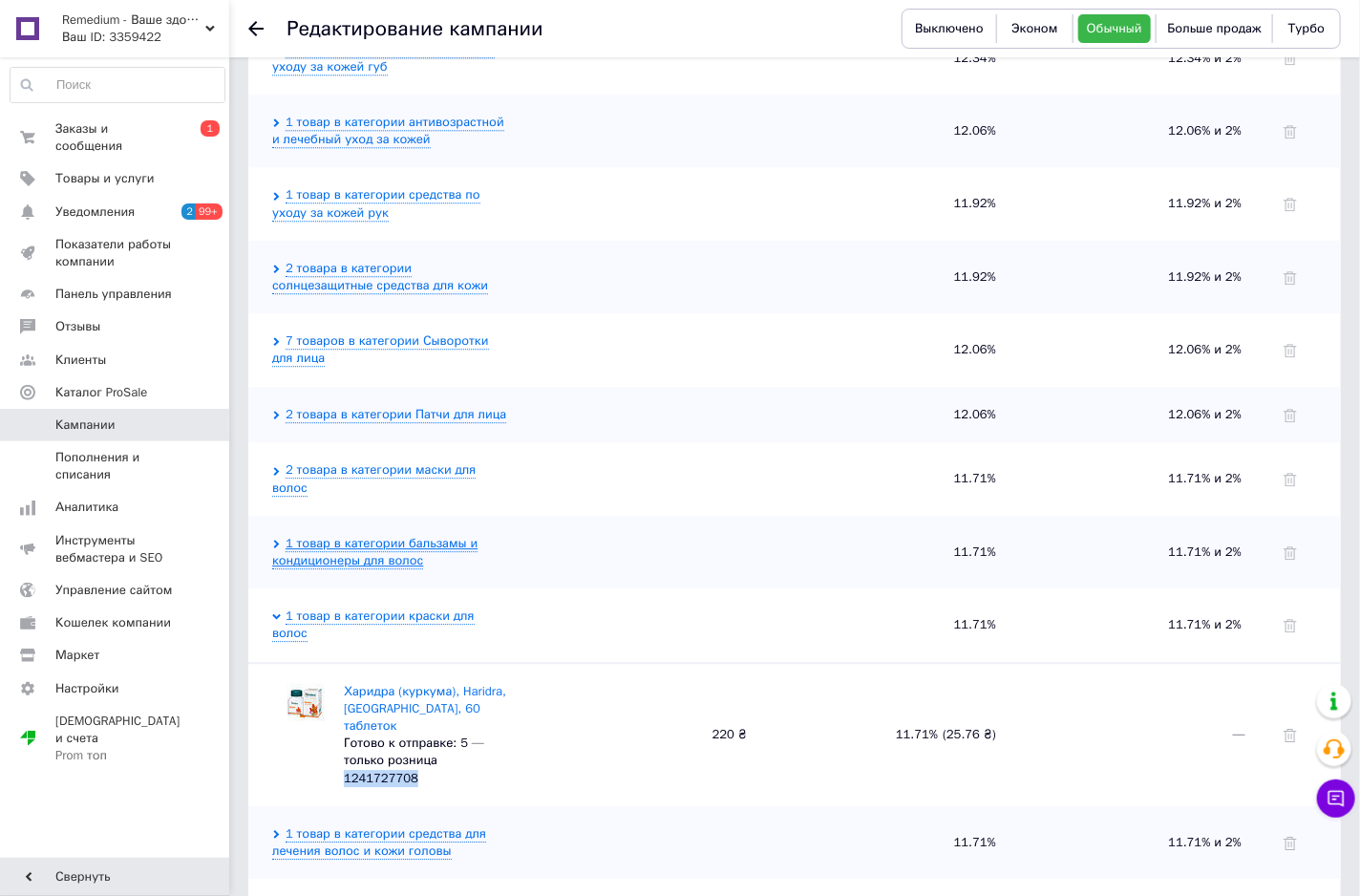 click on "1 товар в категории бальзамы и кондиционеры для волос" at bounding box center [374, 552] 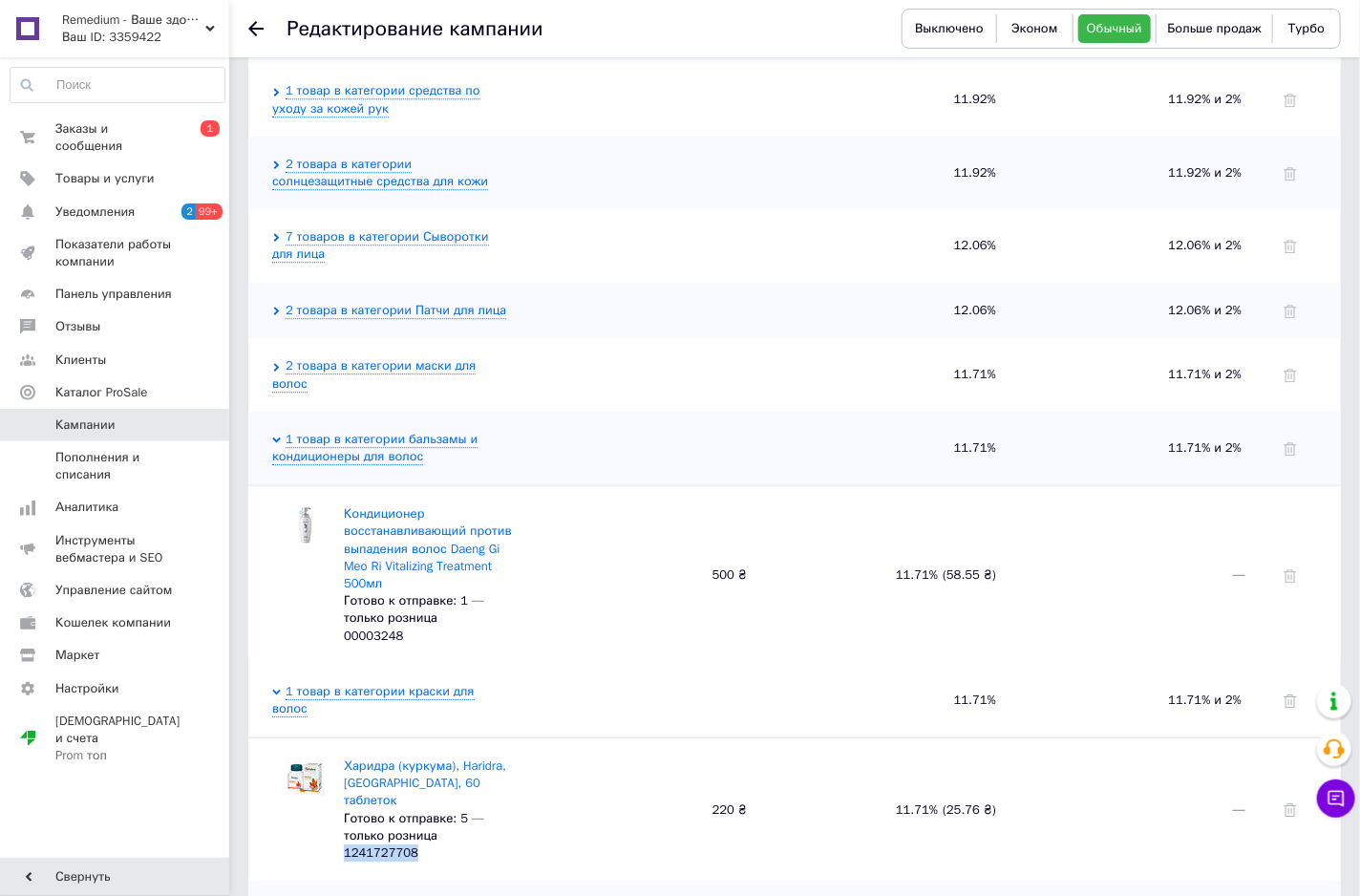 scroll, scrollTop: 2085, scrollLeft: 0, axis: vertical 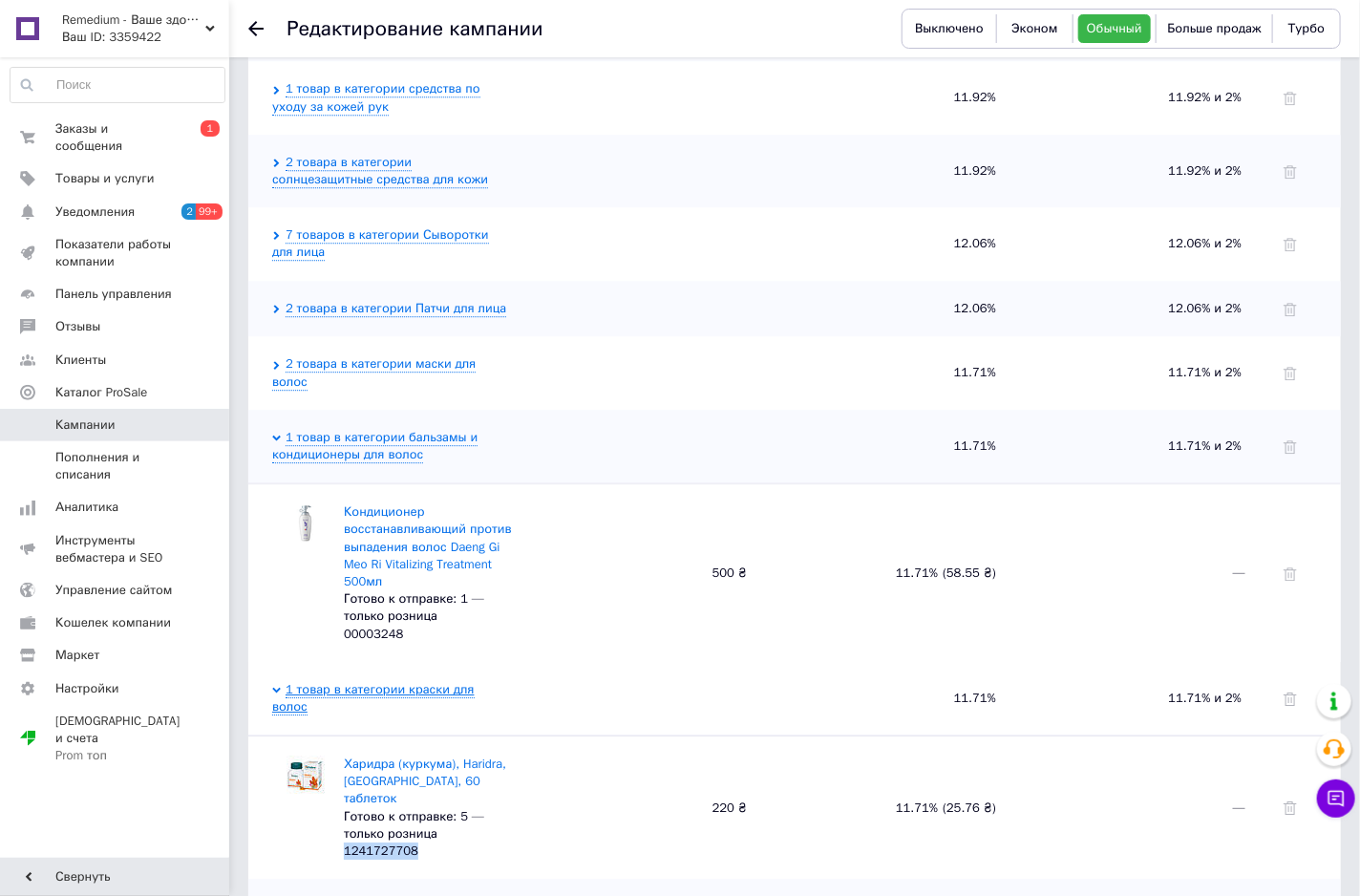 click on "1 товар в категории краски для волос" at bounding box center [373, 698] 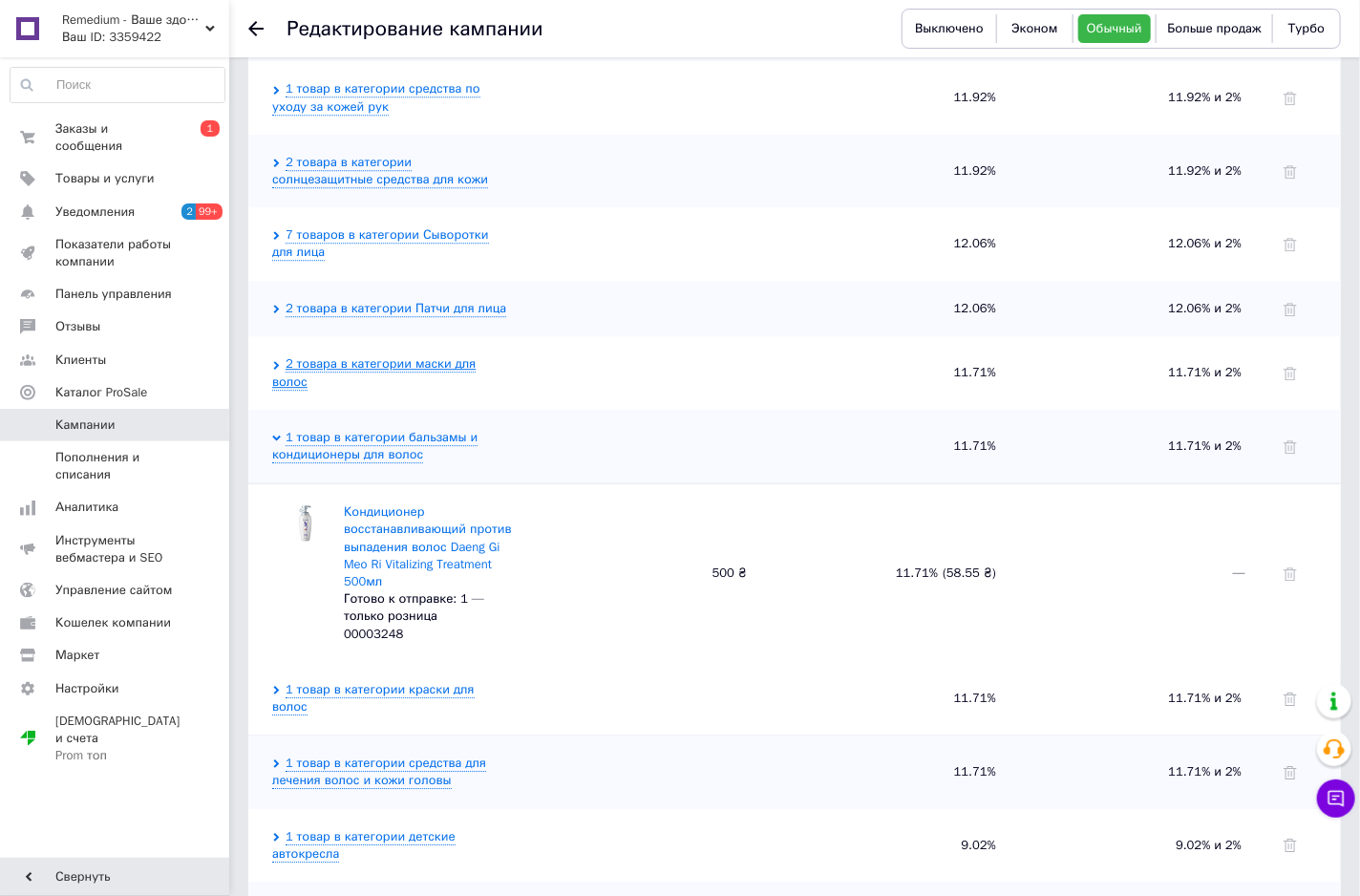 click on "2 товара в категории маски для волос" at bounding box center (373, 373) 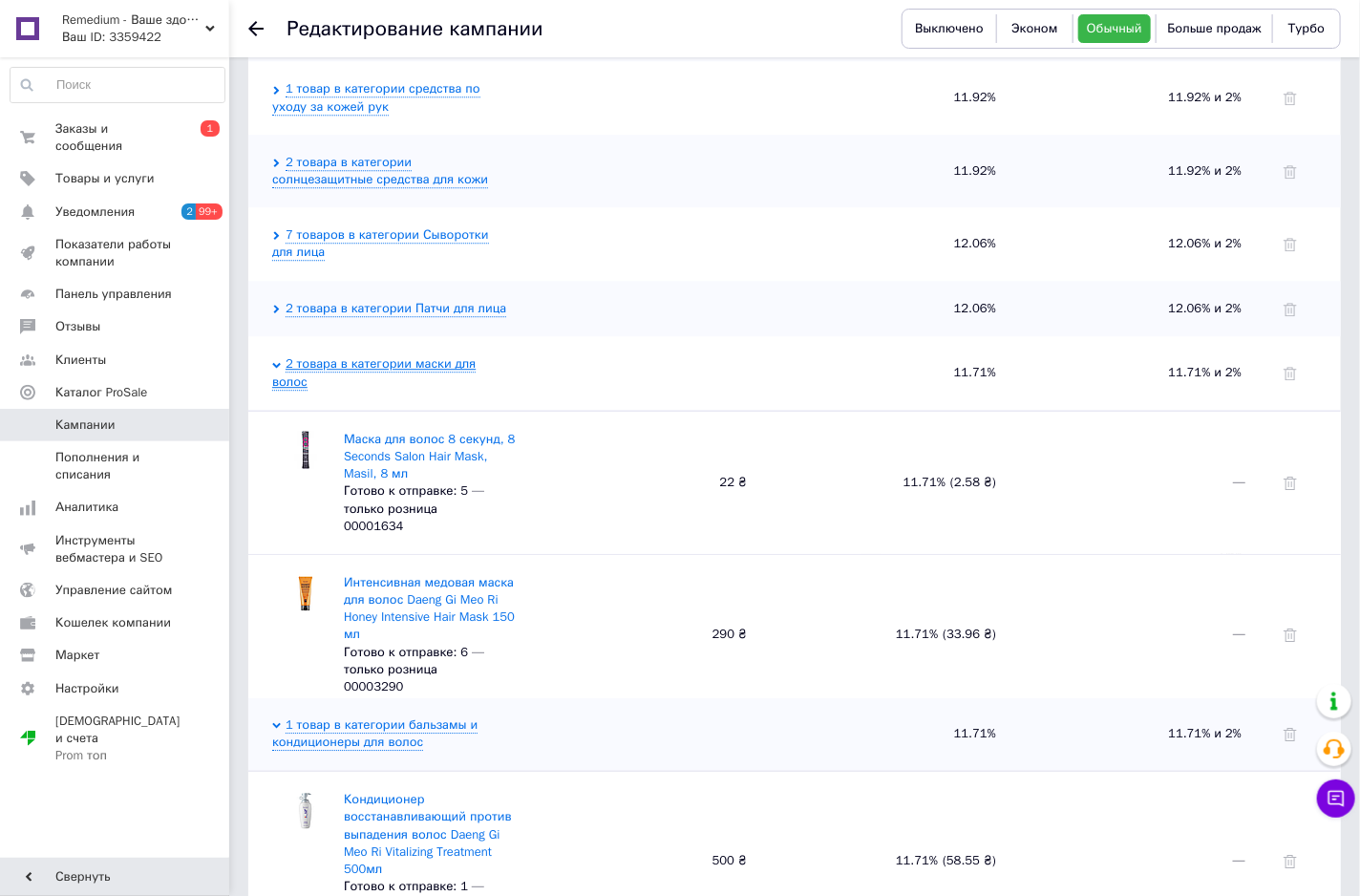 click on "2 товара в категории маски для волос" at bounding box center [373, 373] 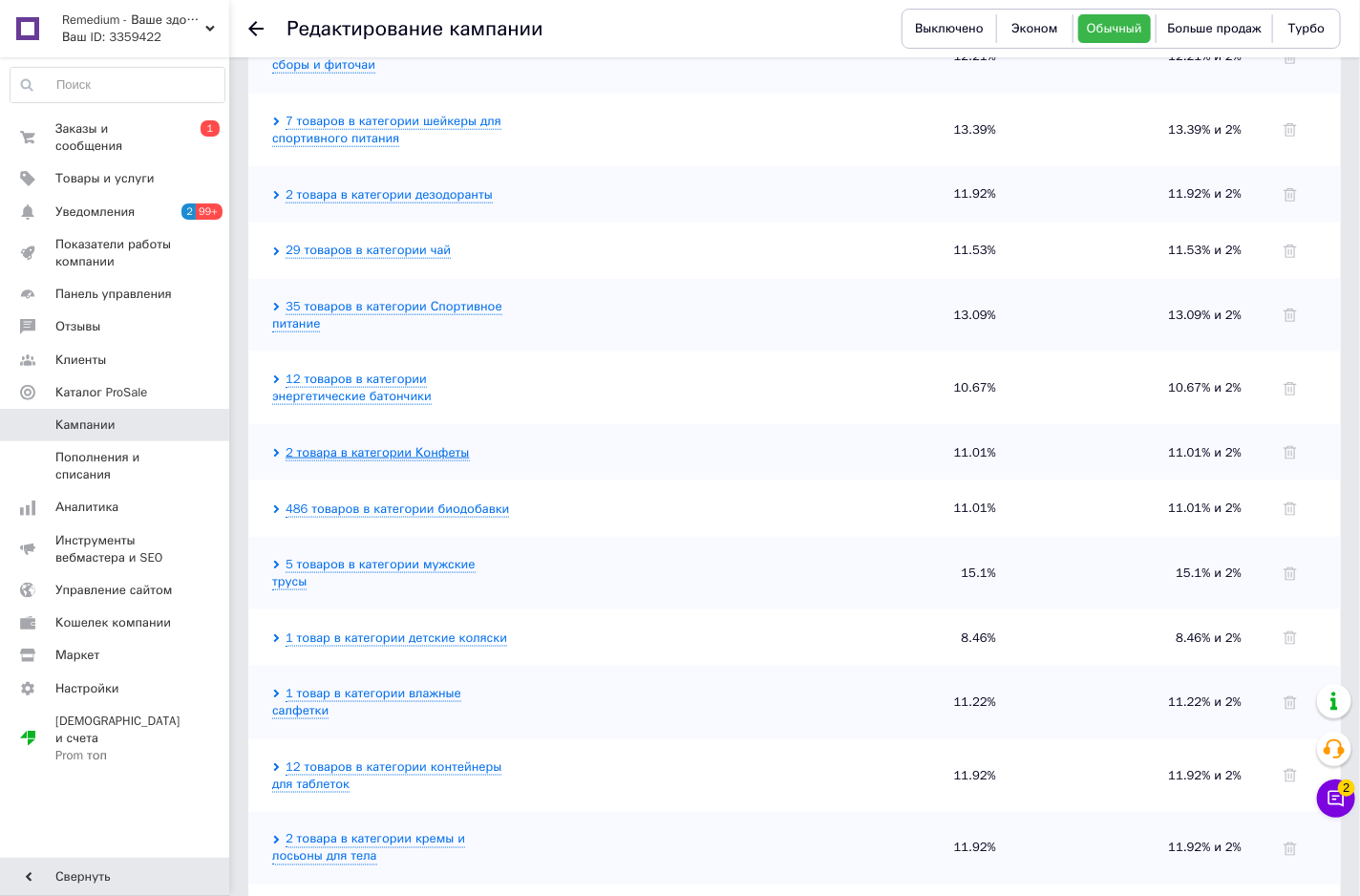 scroll, scrollTop: 705, scrollLeft: 0, axis: vertical 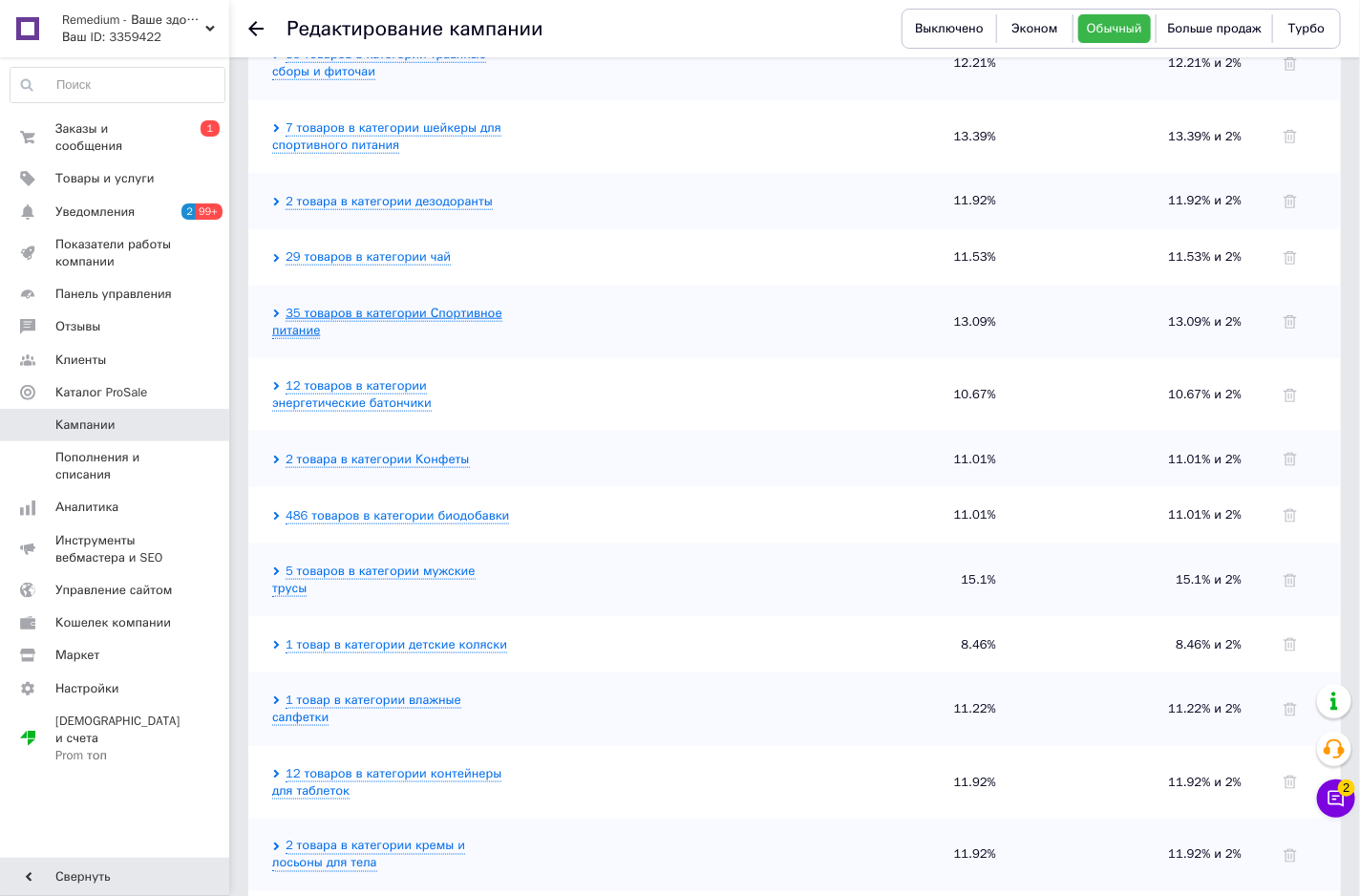 click on "35 товаров в категории Спортивное питание" at bounding box center (387, 322) 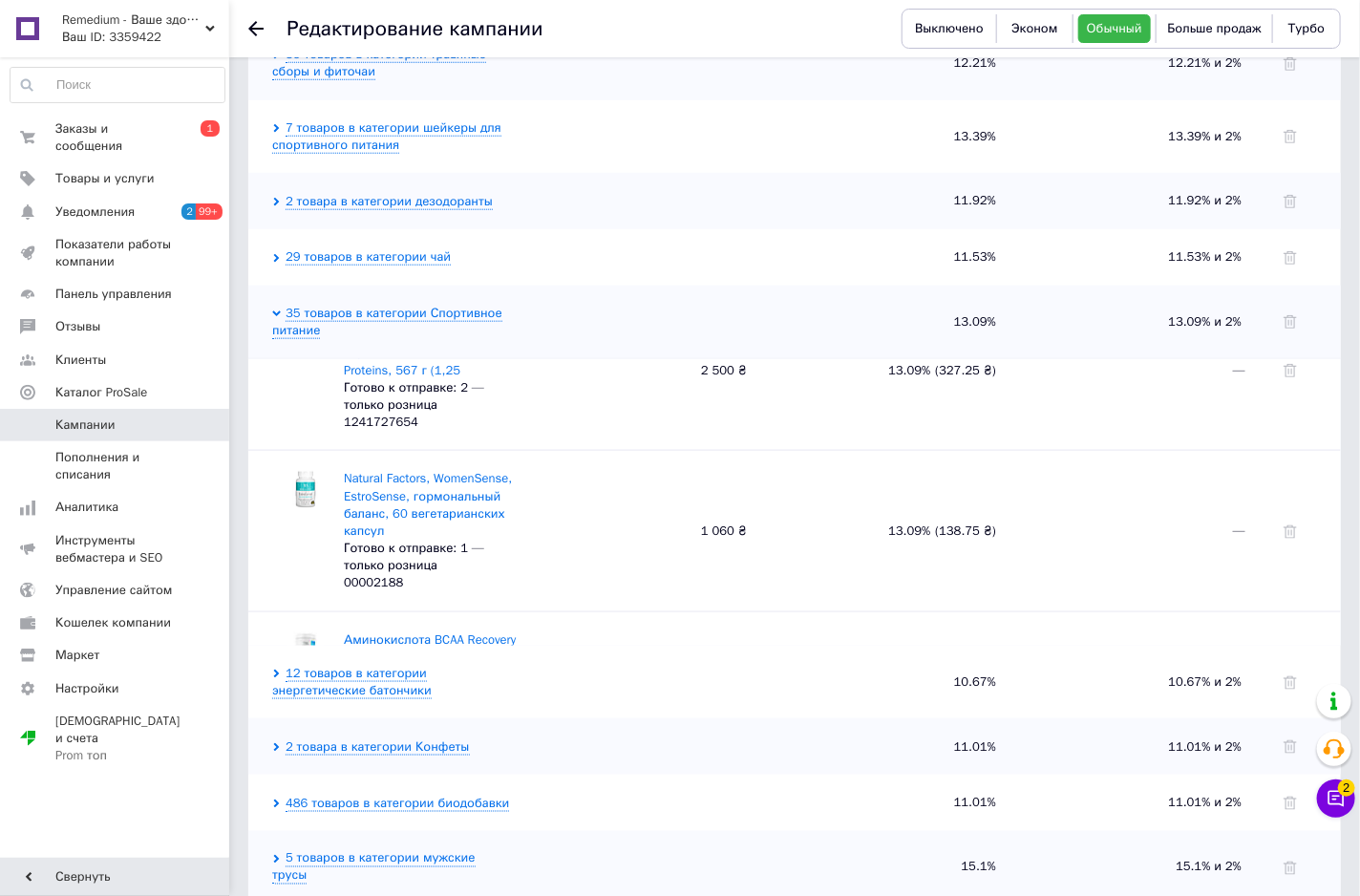 scroll, scrollTop: 106, scrollLeft: 0, axis: vertical 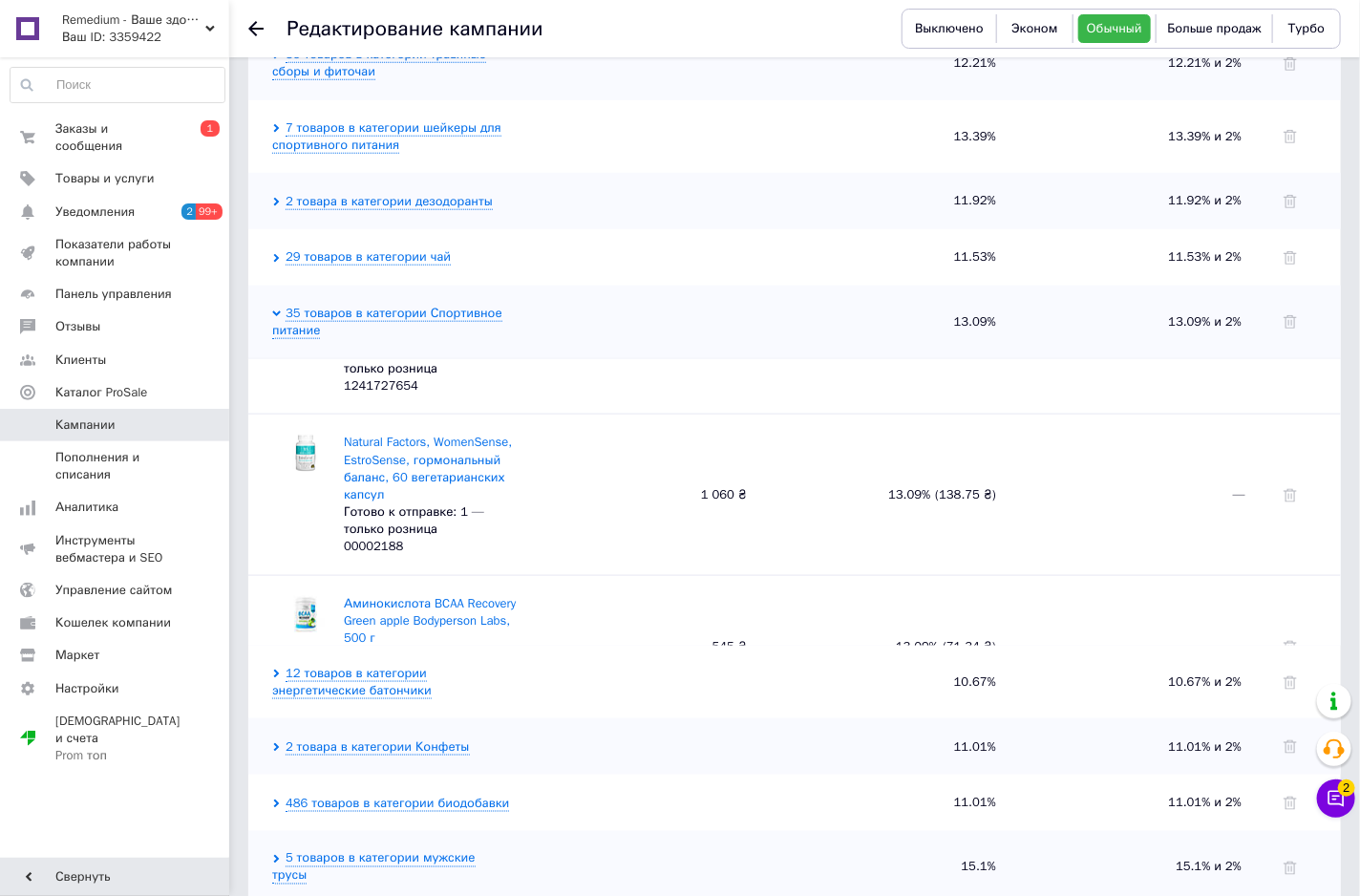 click on "00002188" at bounding box center (373, 545) 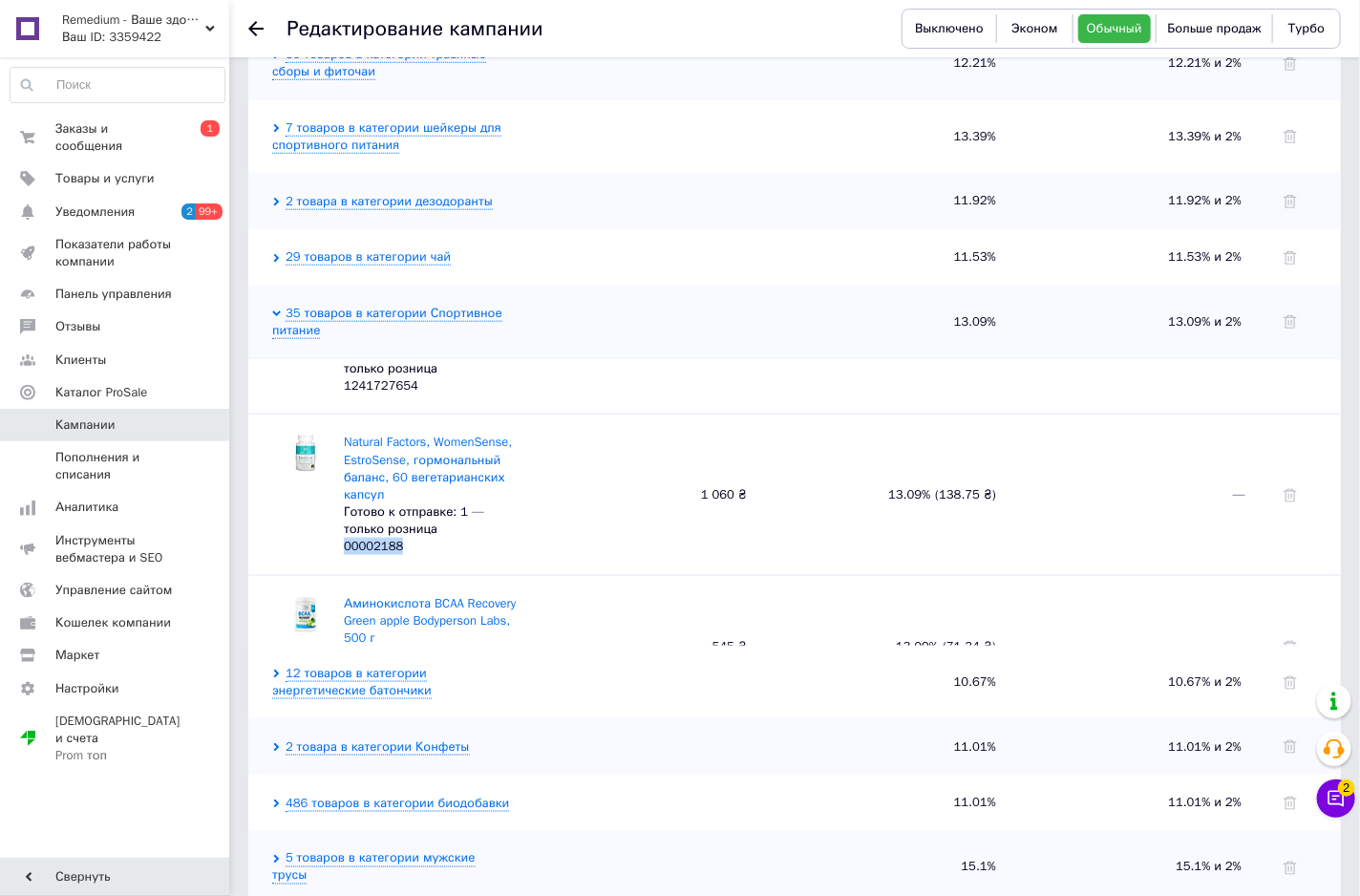 click on "00002188" at bounding box center (373, 545) 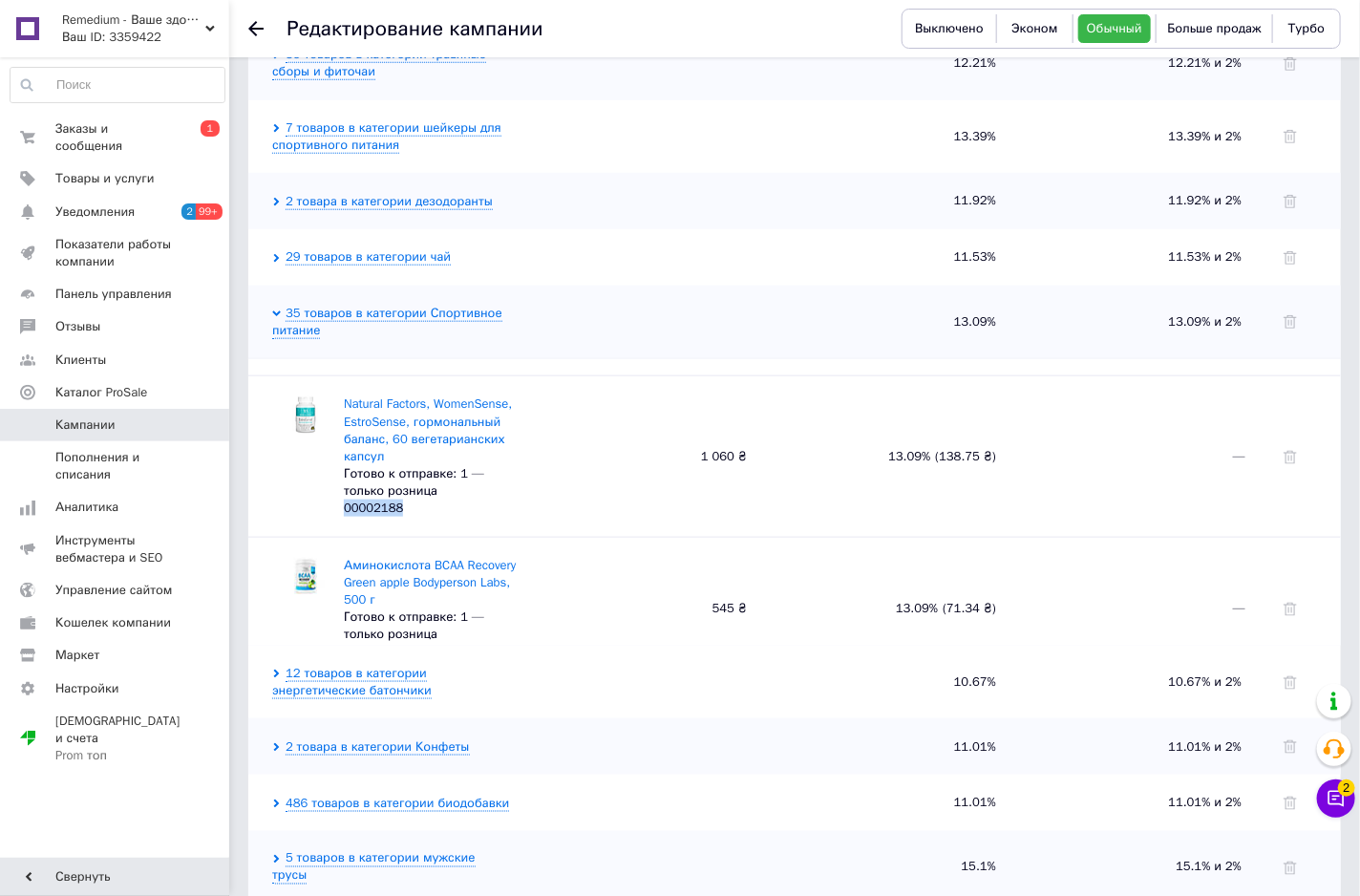 scroll, scrollTop: 0, scrollLeft: 0, axis: both 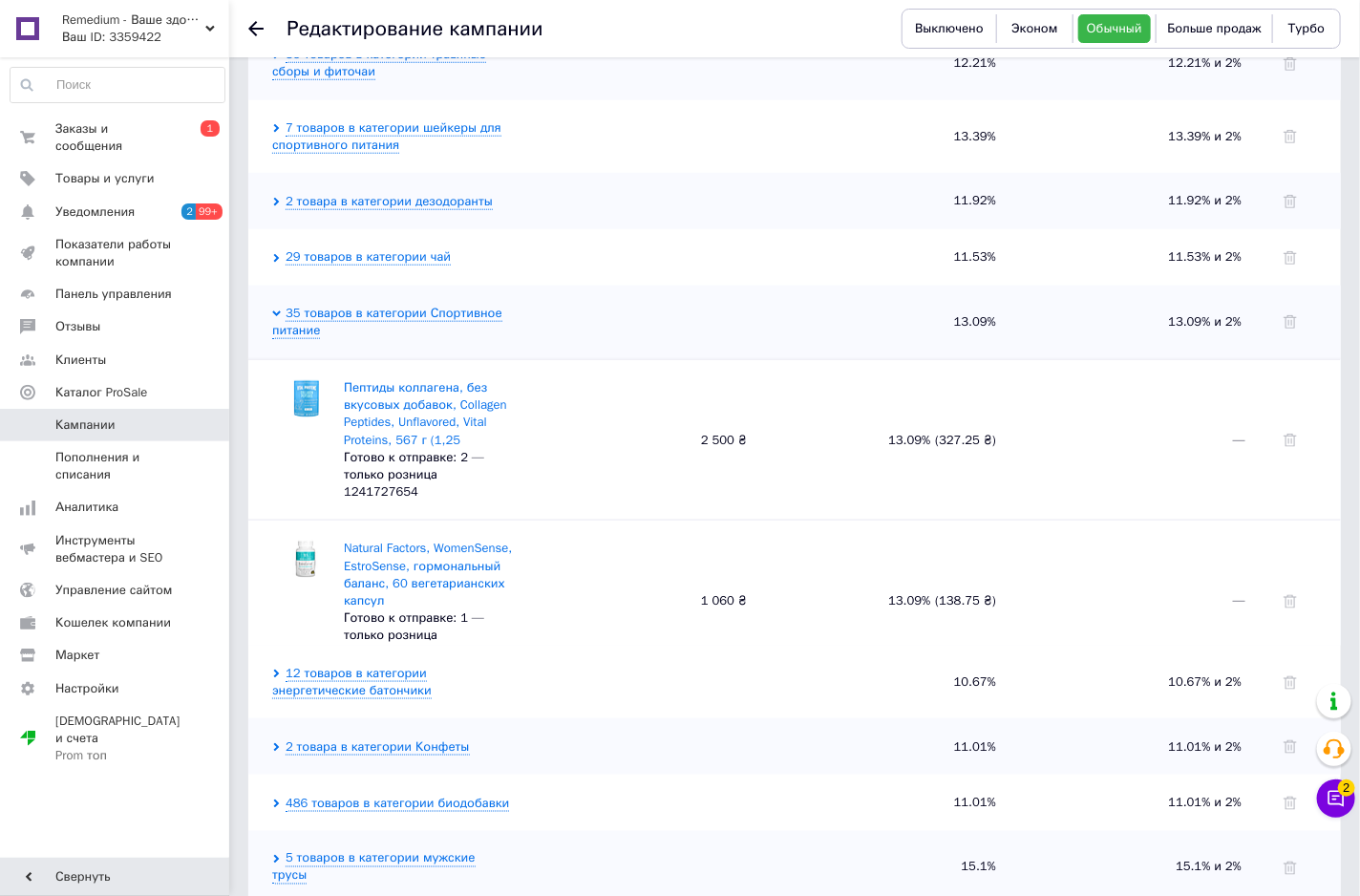 click on "1241727654" at bounding box center [381, 491] 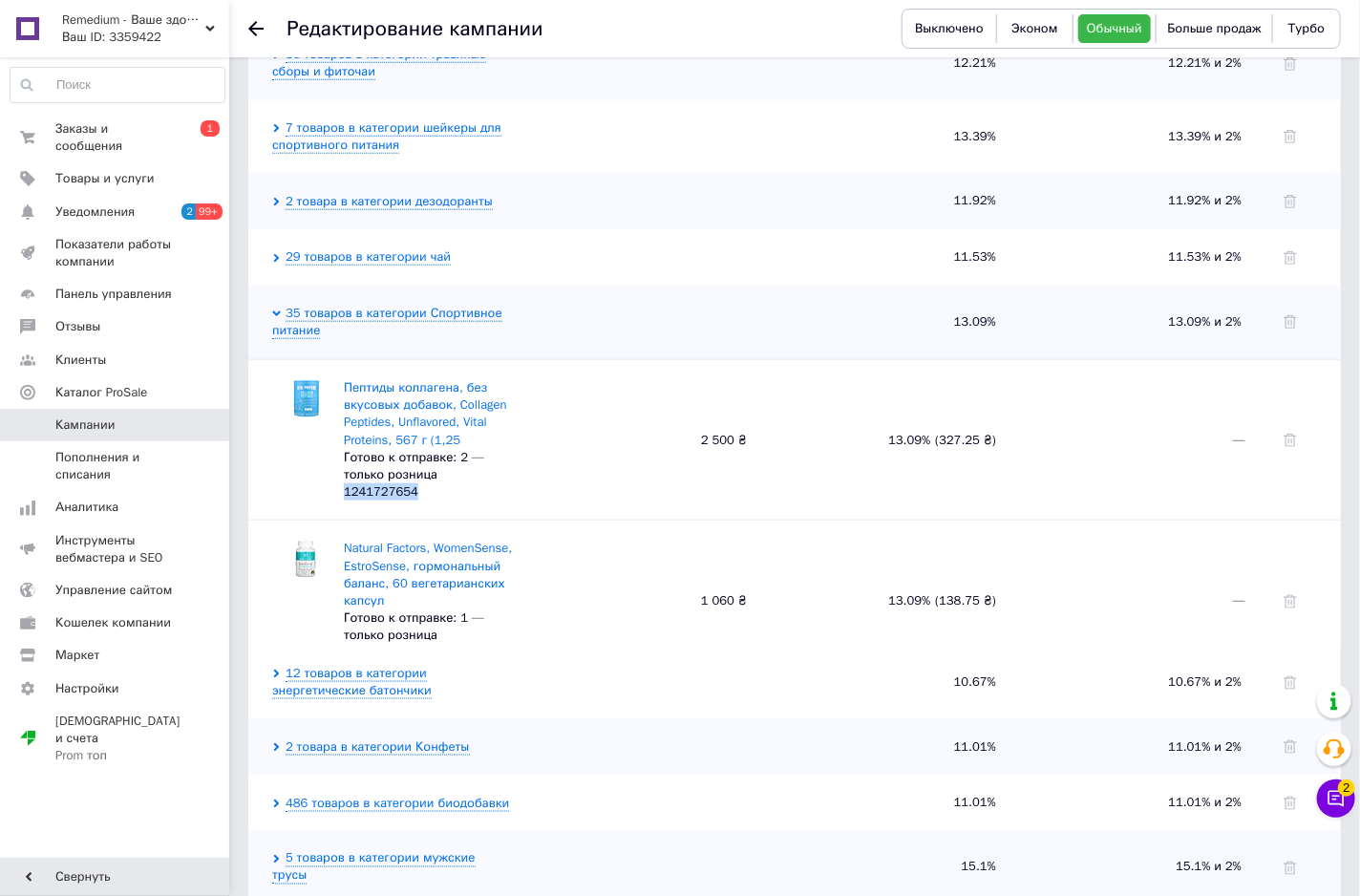 click on "1241727654" at bounding box center (381, 491) 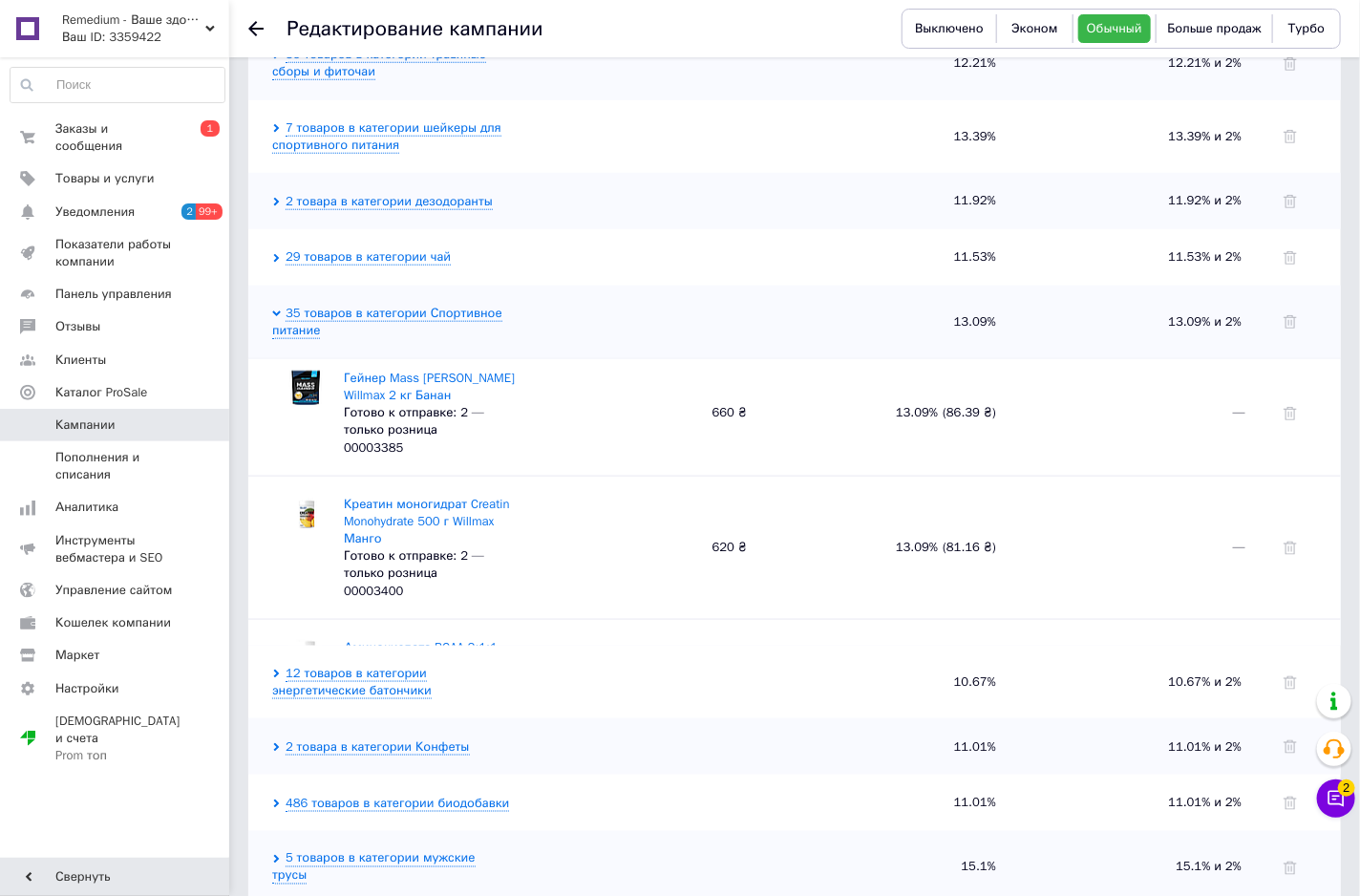 scroll, scrollTop: 4406, scrollLeft: 0, axis: vertical 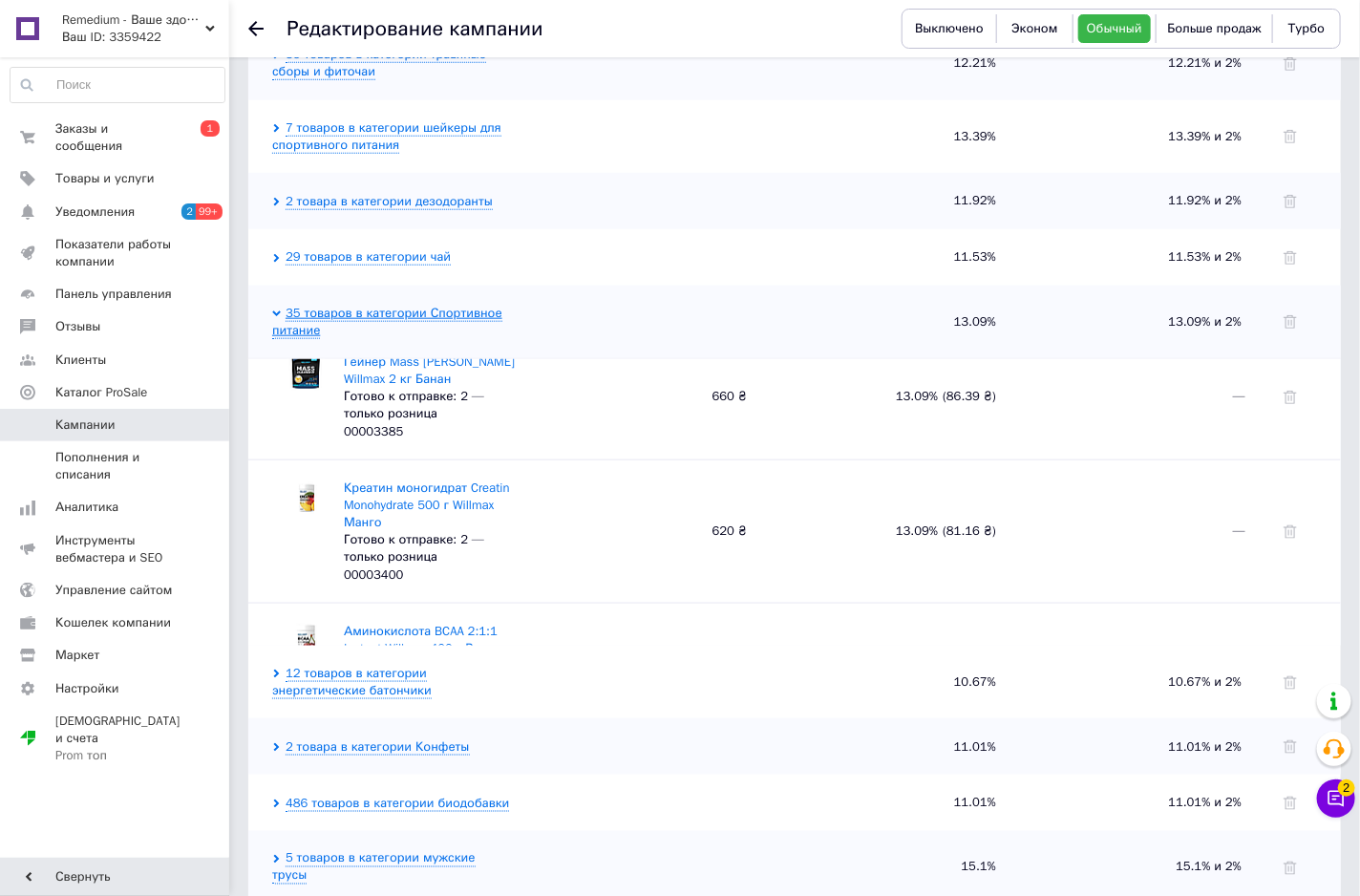 click on "35 товаров в категории Спортивное питание" at bounding box center [387, 322] 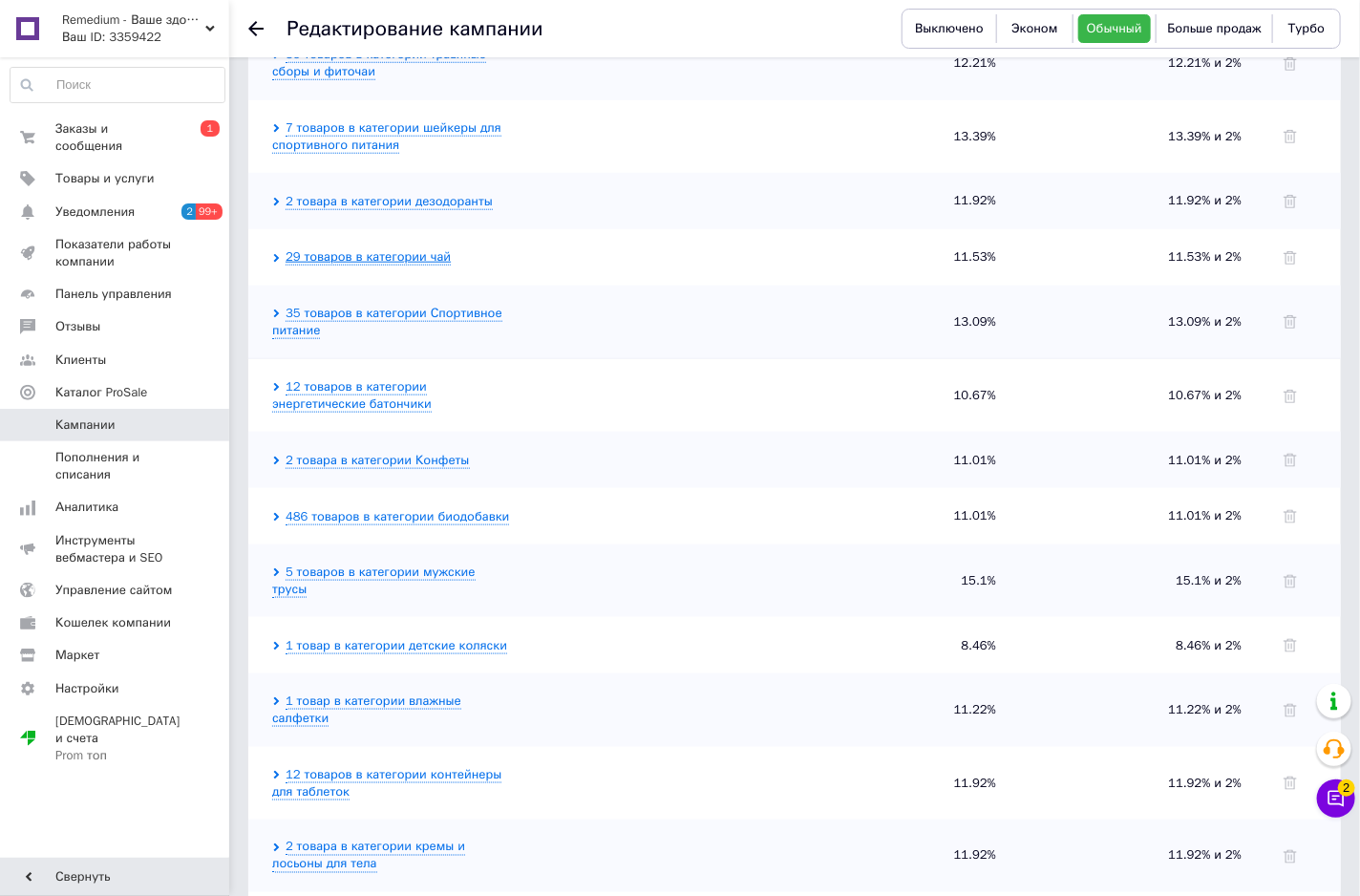 click on "29 товаров в категории чай" at bounding box center [368, 257] 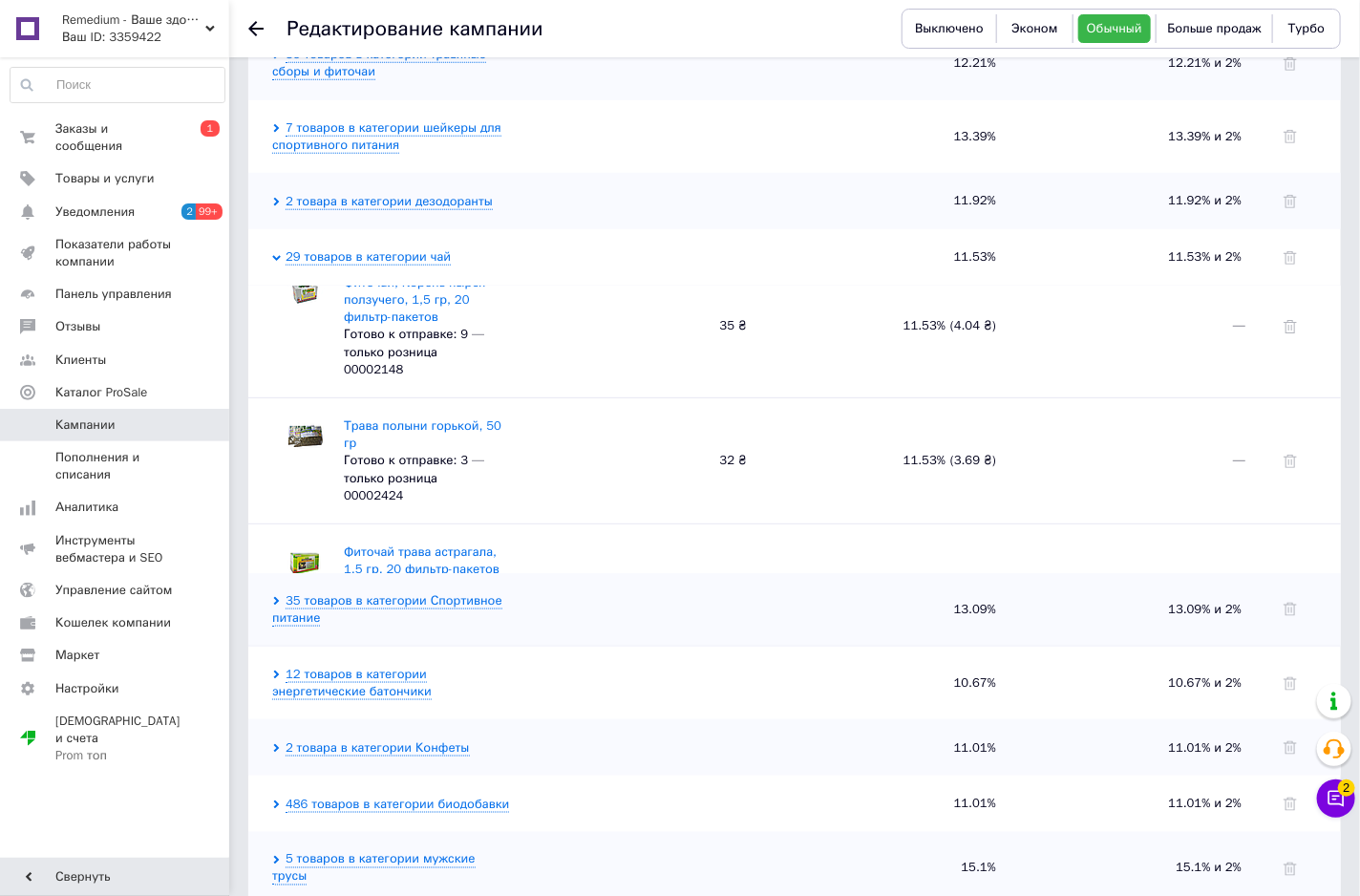 scroll, scrollTop: 3442, scrollLeft: 0, axis: vertical 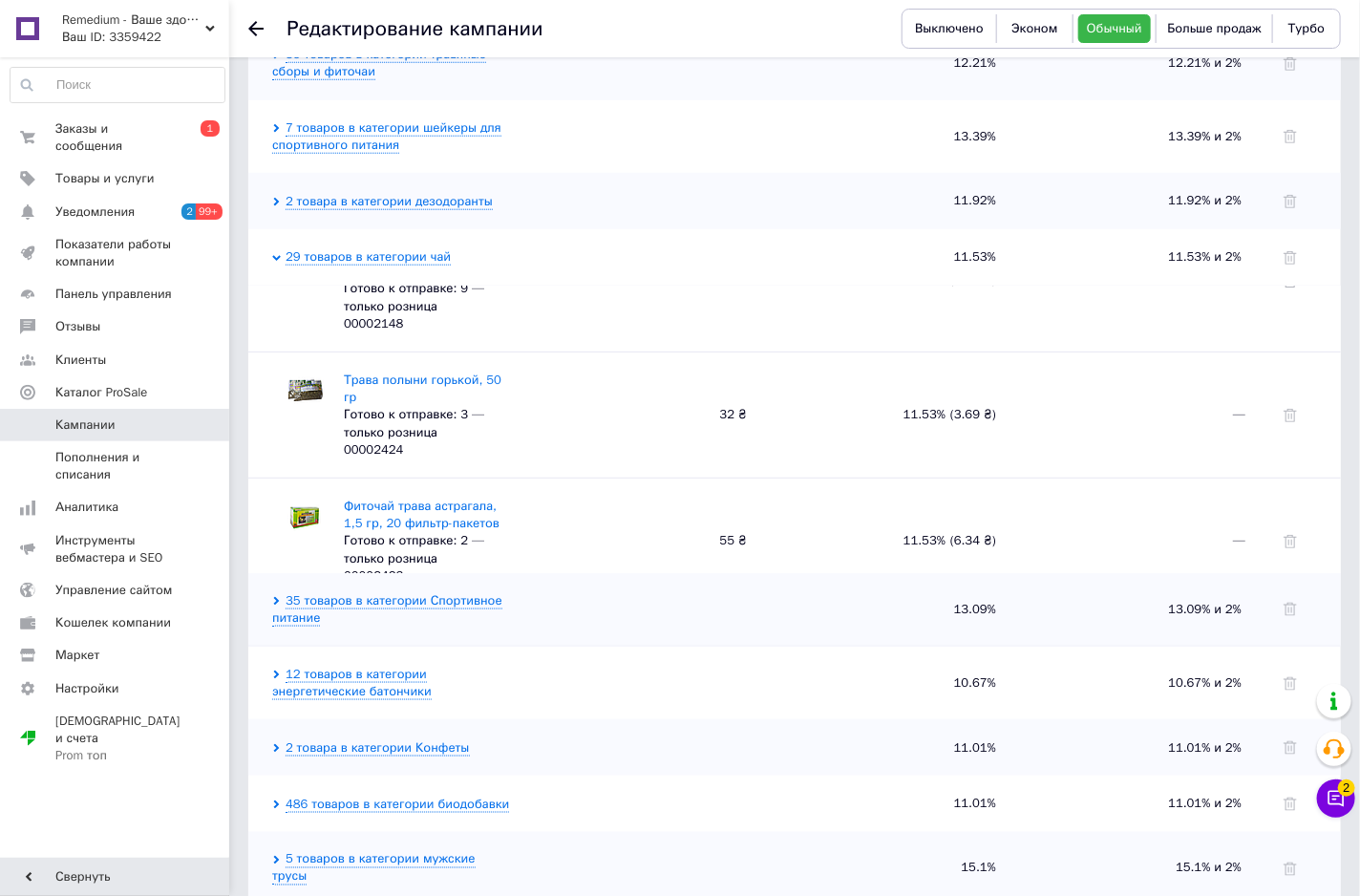 click on "29 товаров в категории чай" at bounding box center [361, 257] 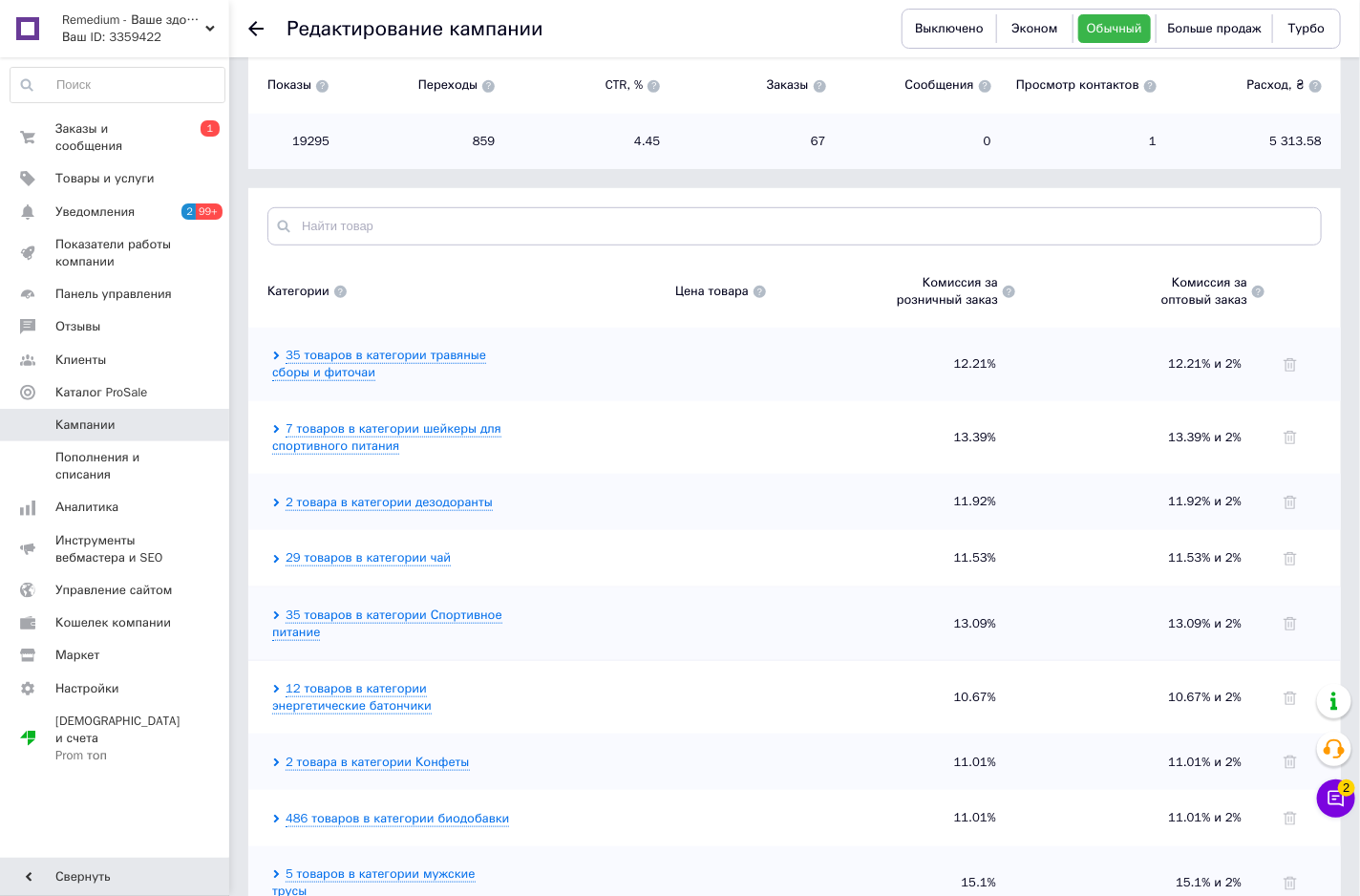 scroll, scrollTop: 387, scrollLeft: 0, axis: vertical 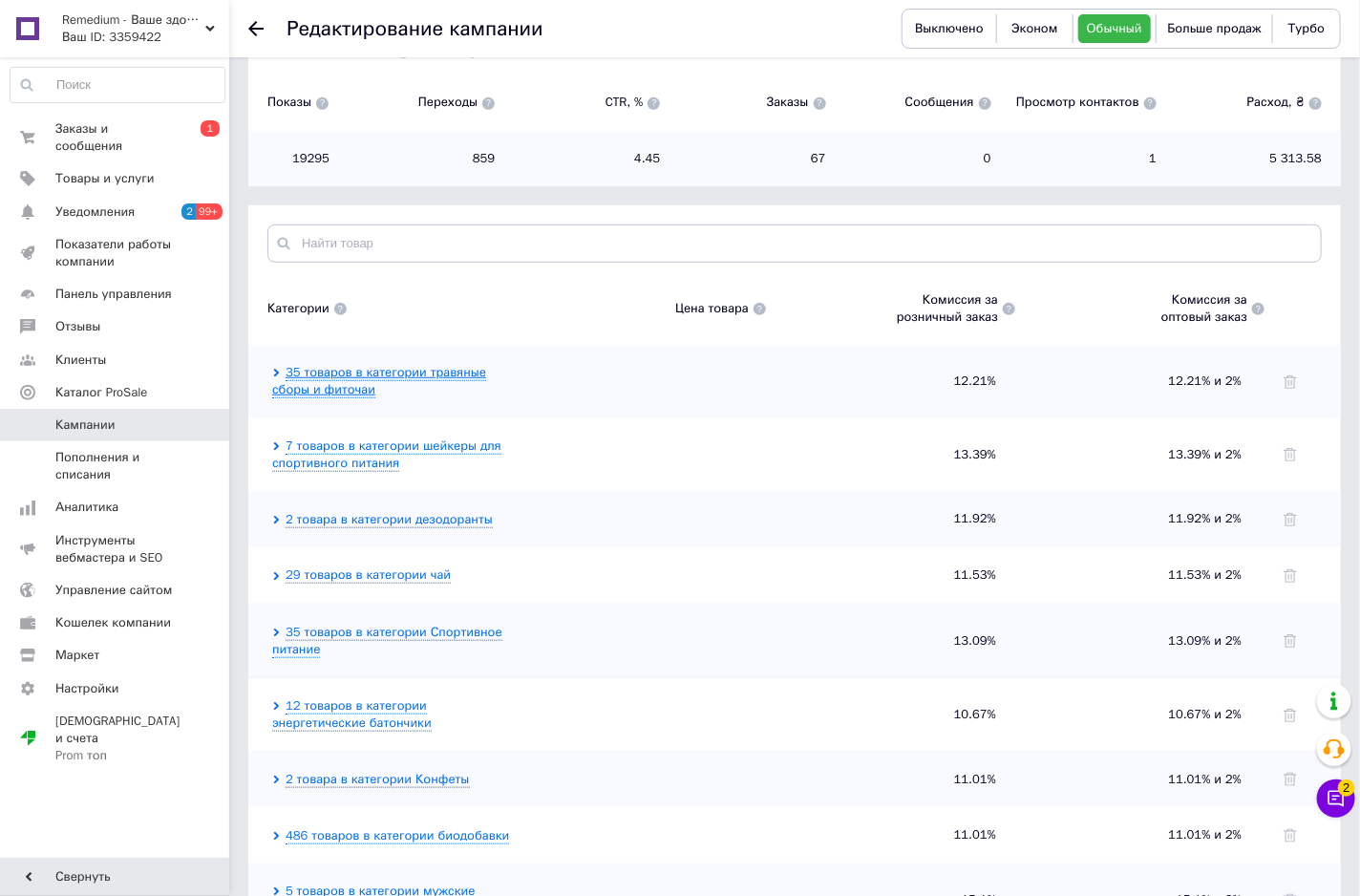 click on "35 товаров в категории травяные сборы и фиточаи" at bounding box center [379, 381] 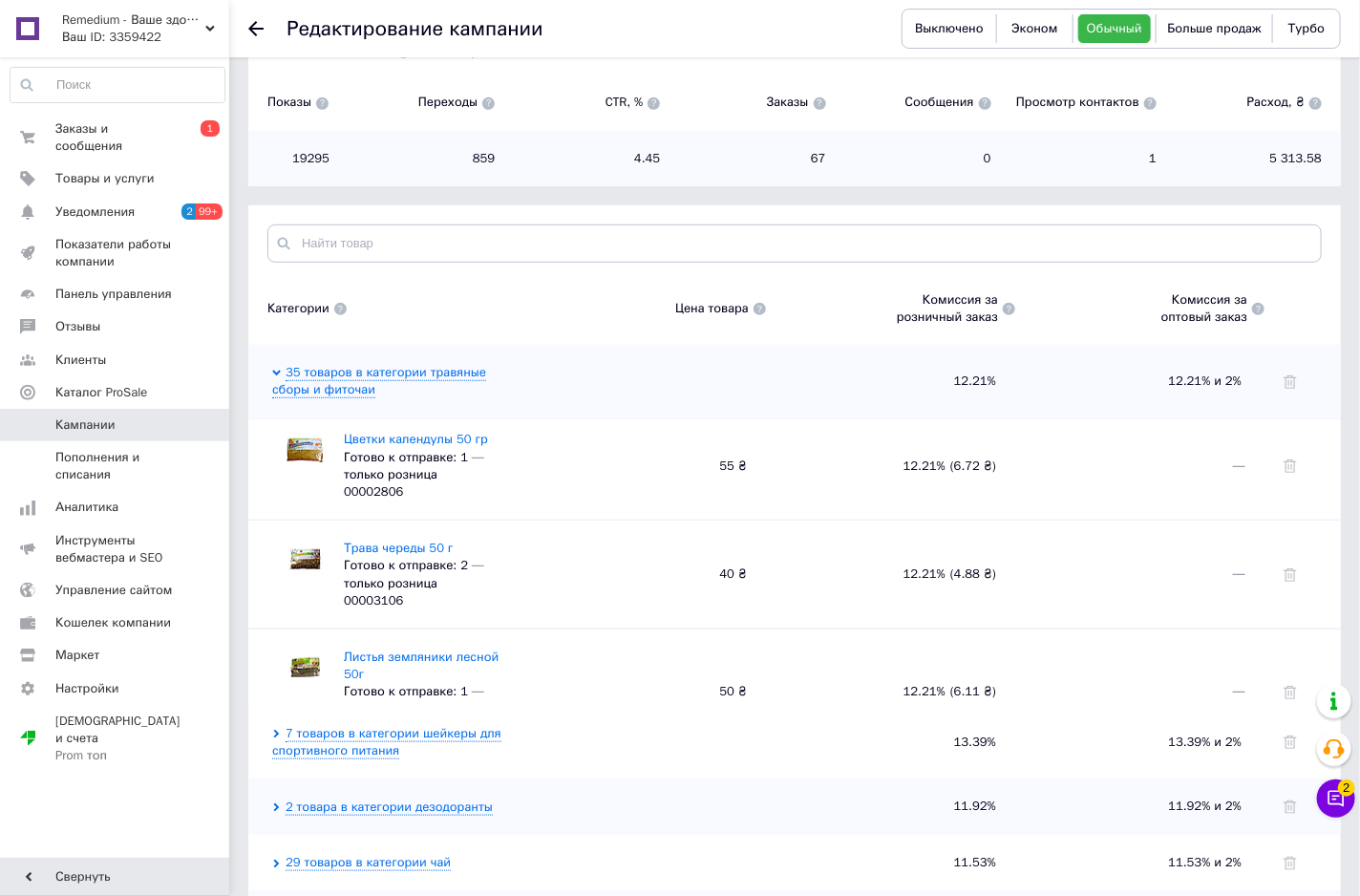 scroll, scrollTop: 4128, scrollLeft: 0, axis: vertical 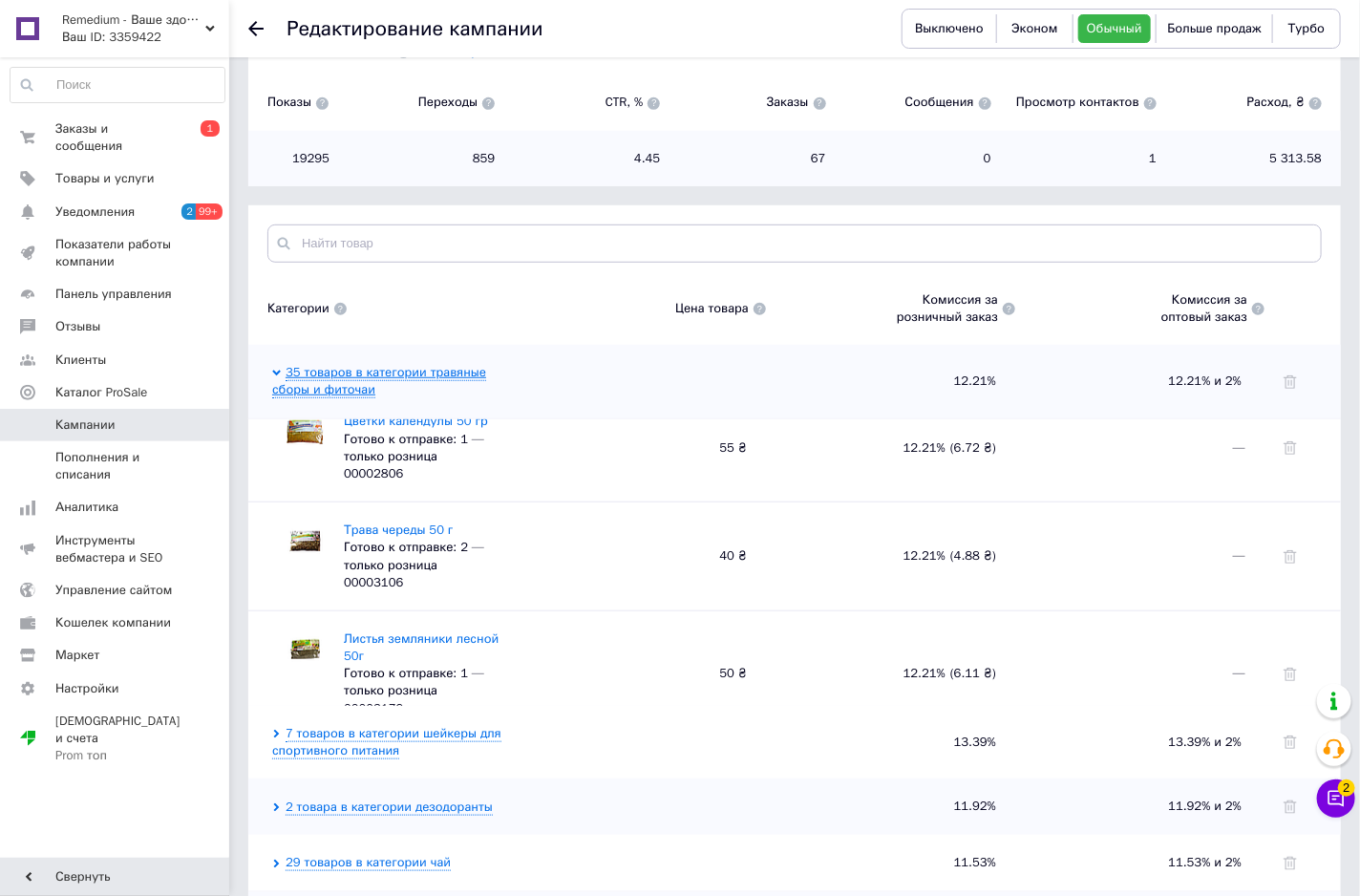 click on "35 товаров в категории травяные сборы и фиточаи" at bounding box center (379, 381) 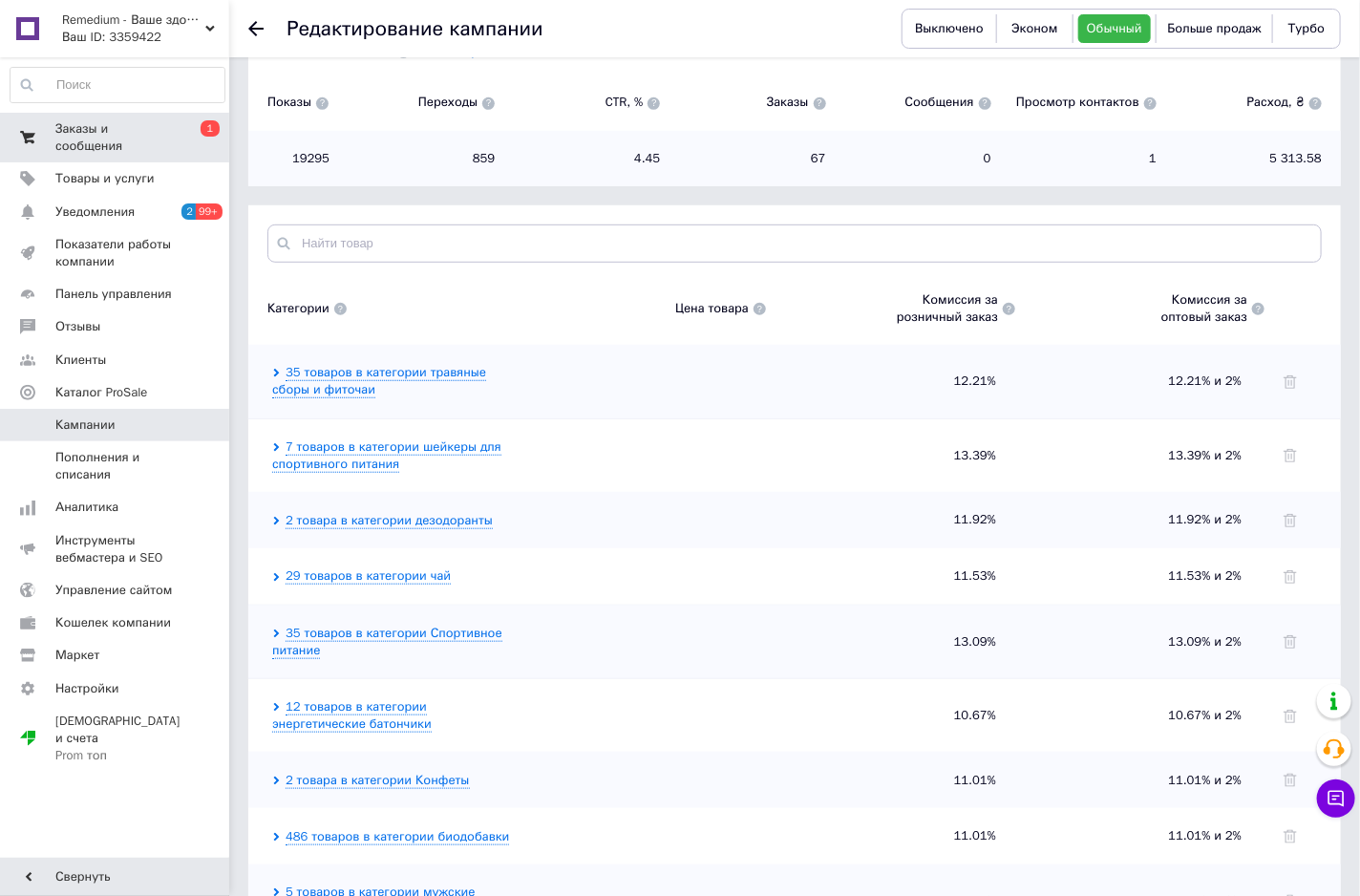 click on "Заказы и сообщения 0 1" at bounding box center [117, 138] 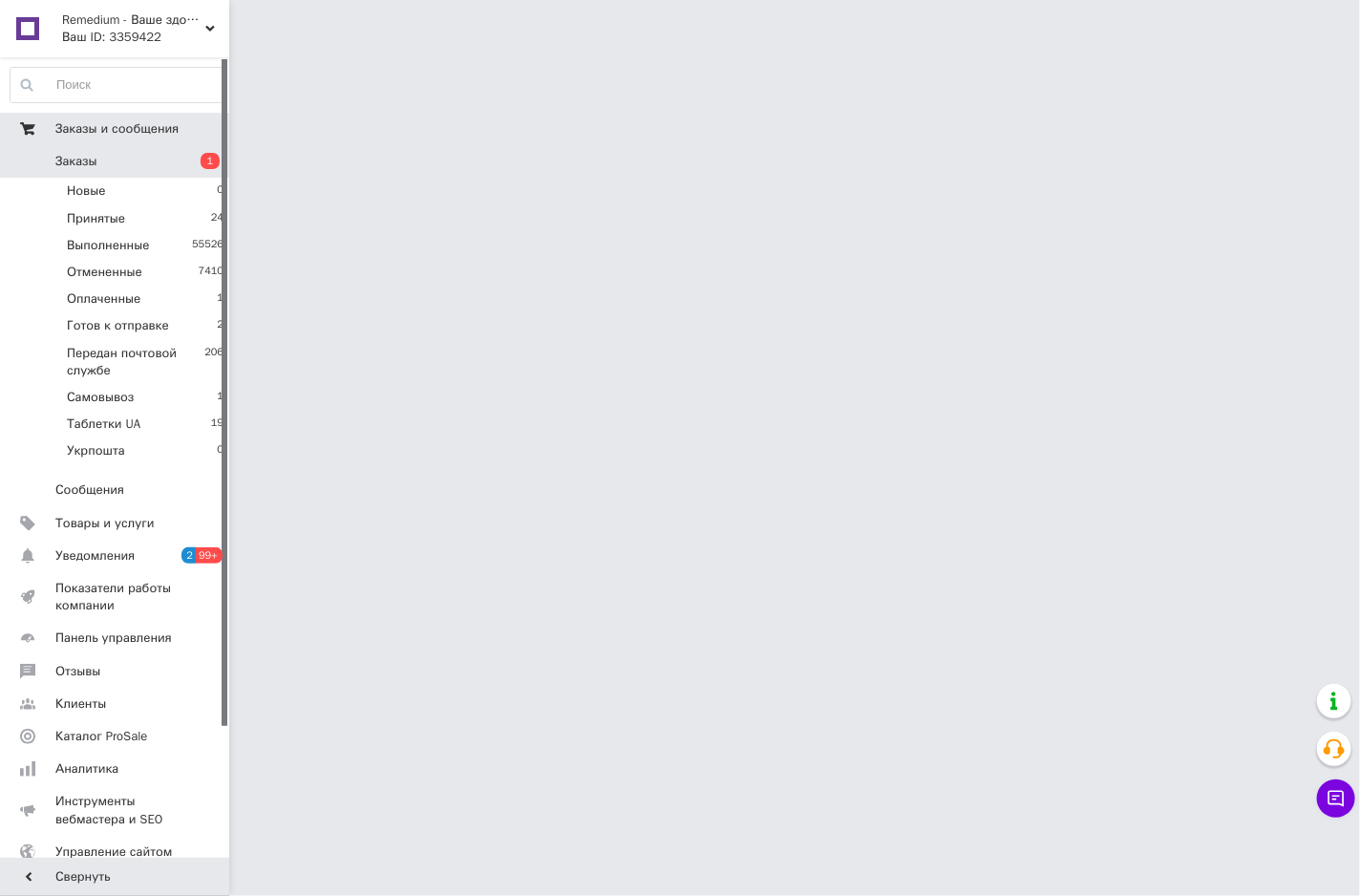 scroll, scrollTop: 0, scrollLeft: 0, axis: both 